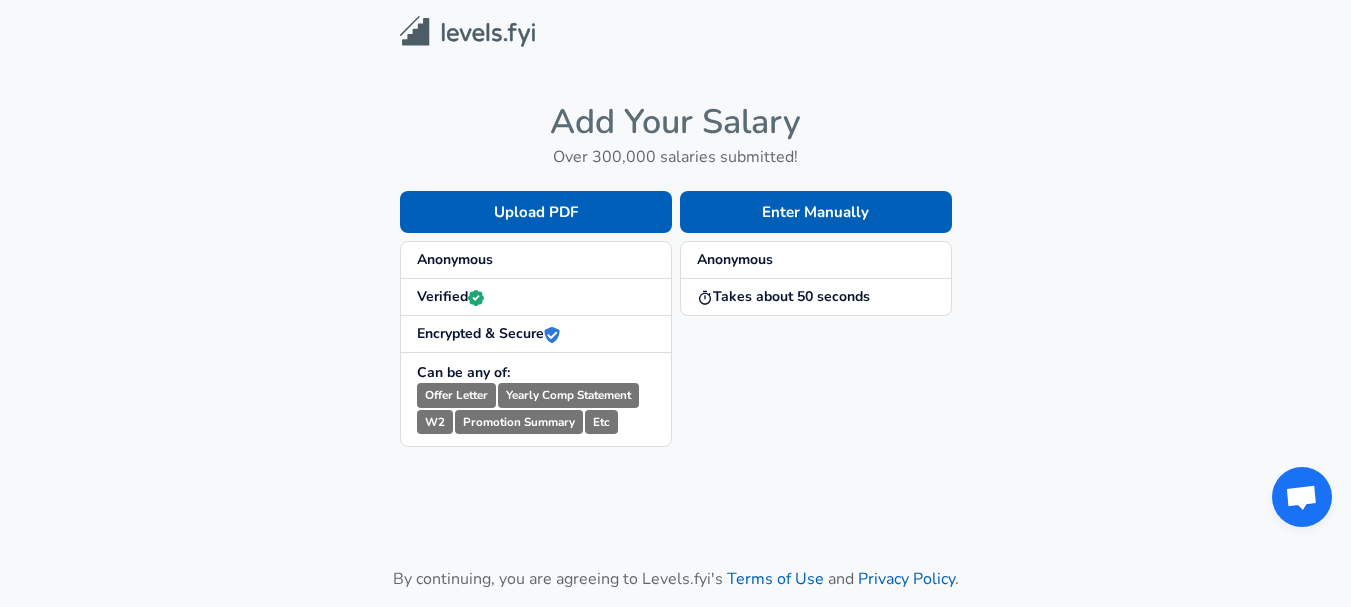 scroll, scrollTop: 0, scrollLeft: 0, axis: both 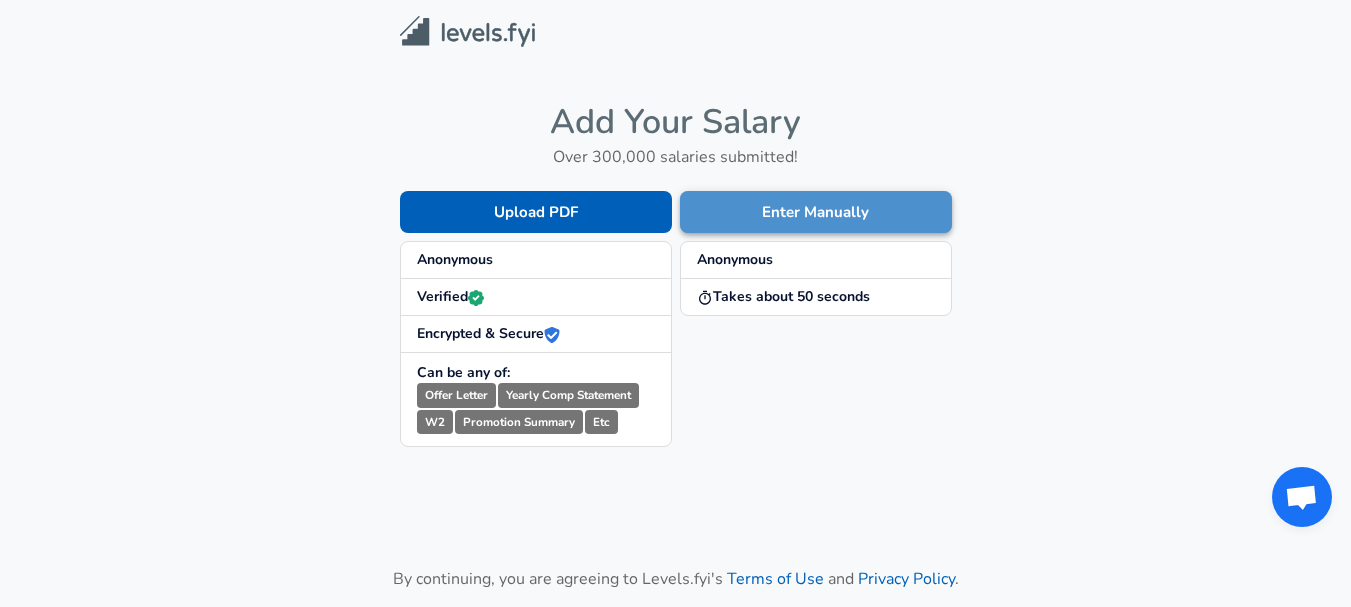 click on "Enter Manually" at bounding box center [816, 212] 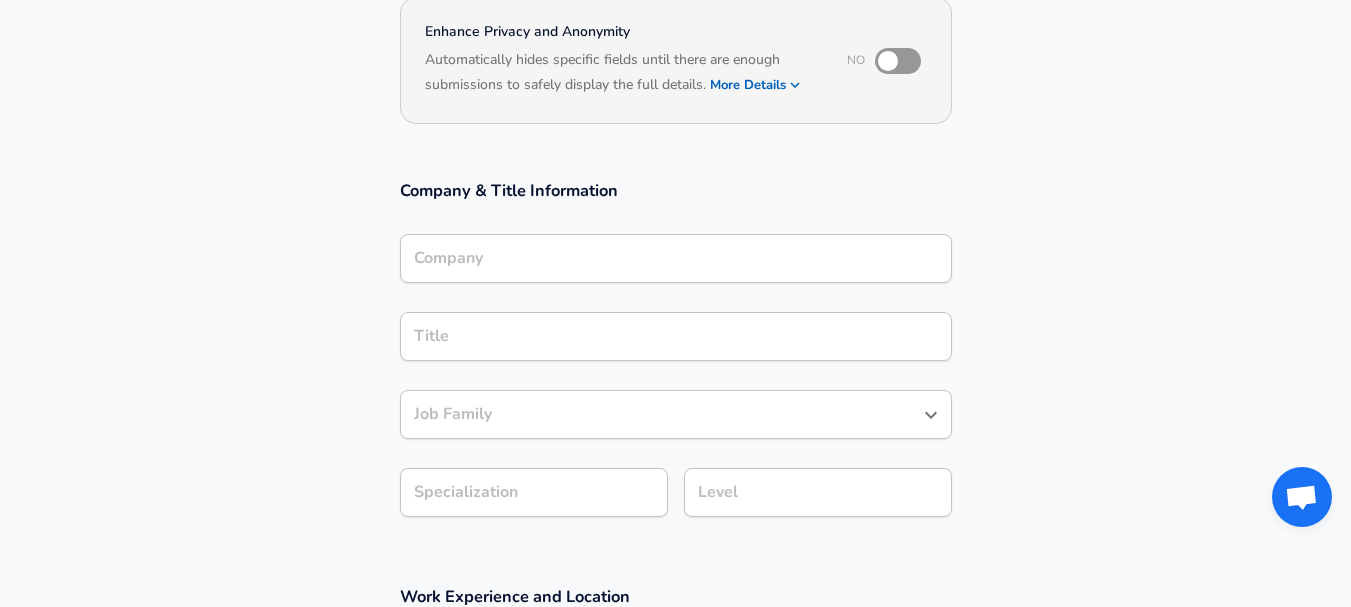 click on "Company" at bounding box center (676, 258) 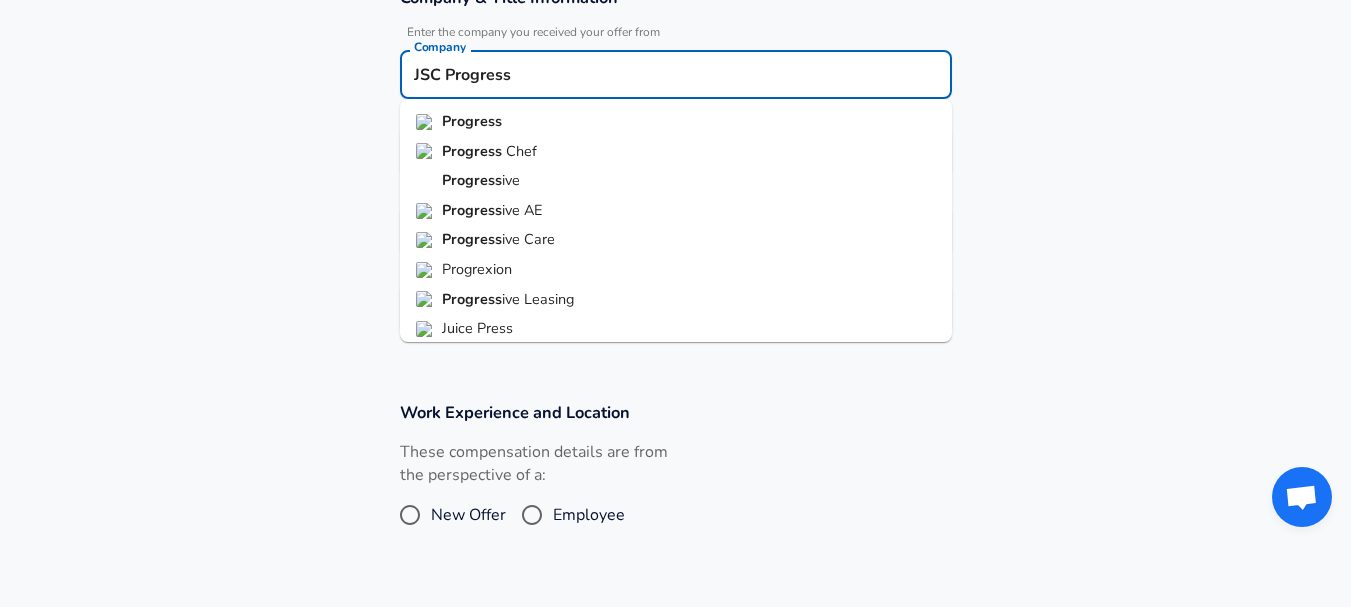scroll, scrollTop: 520, scrollLeft: 0, axis: vertical 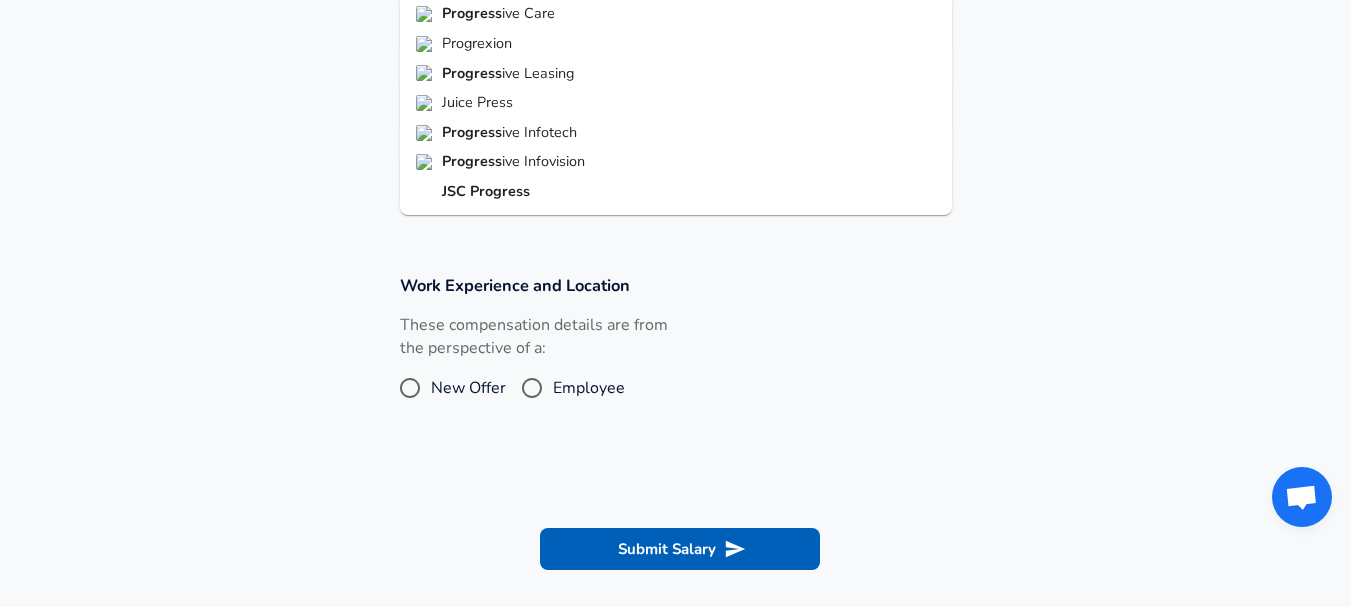click on "JSC Progress" at bounding box center (676, 192) 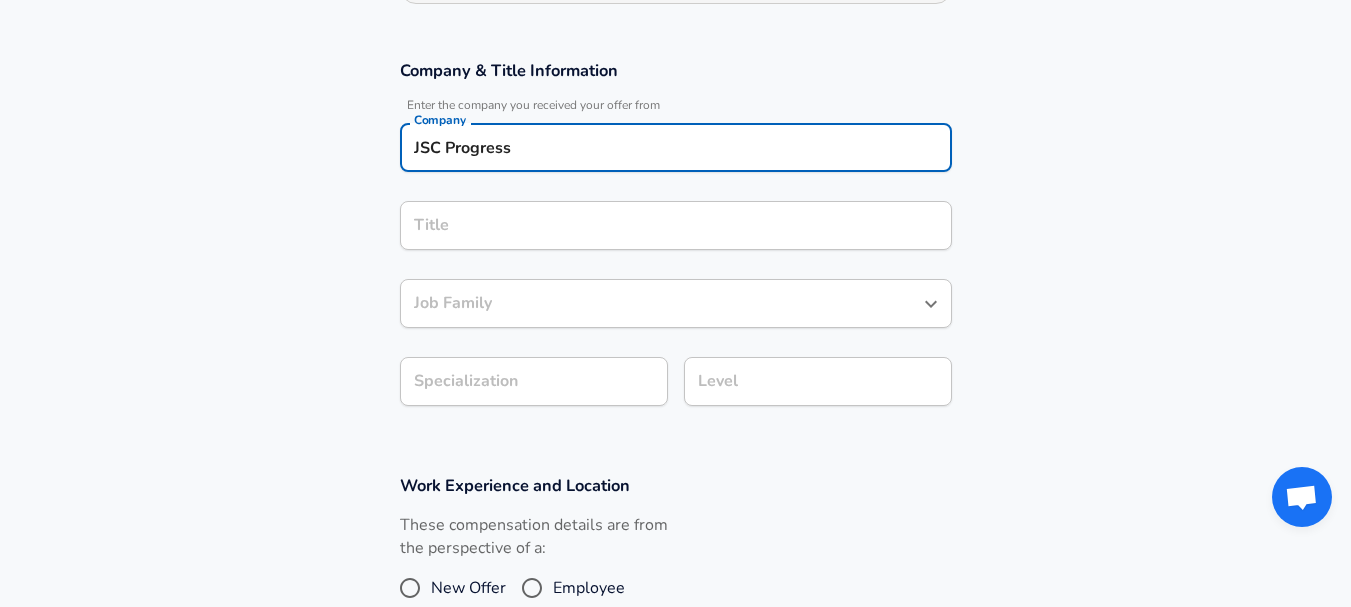 type on "JSC Progress" 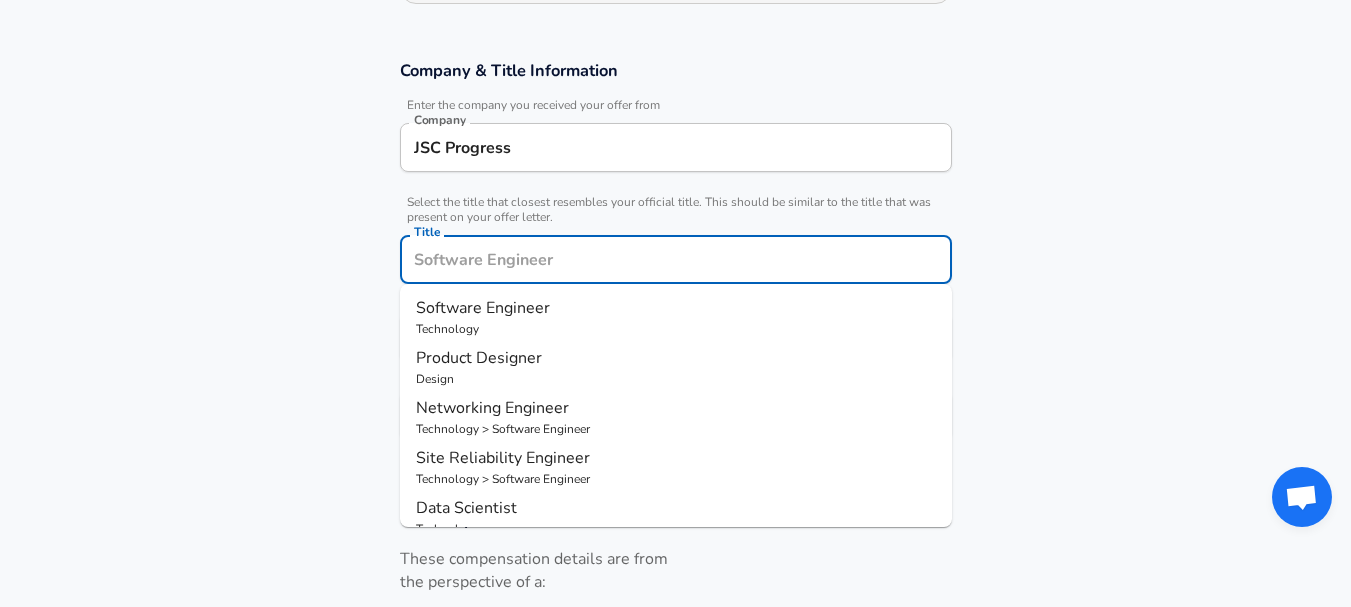click on "Title" at bounding box center (676, 259) 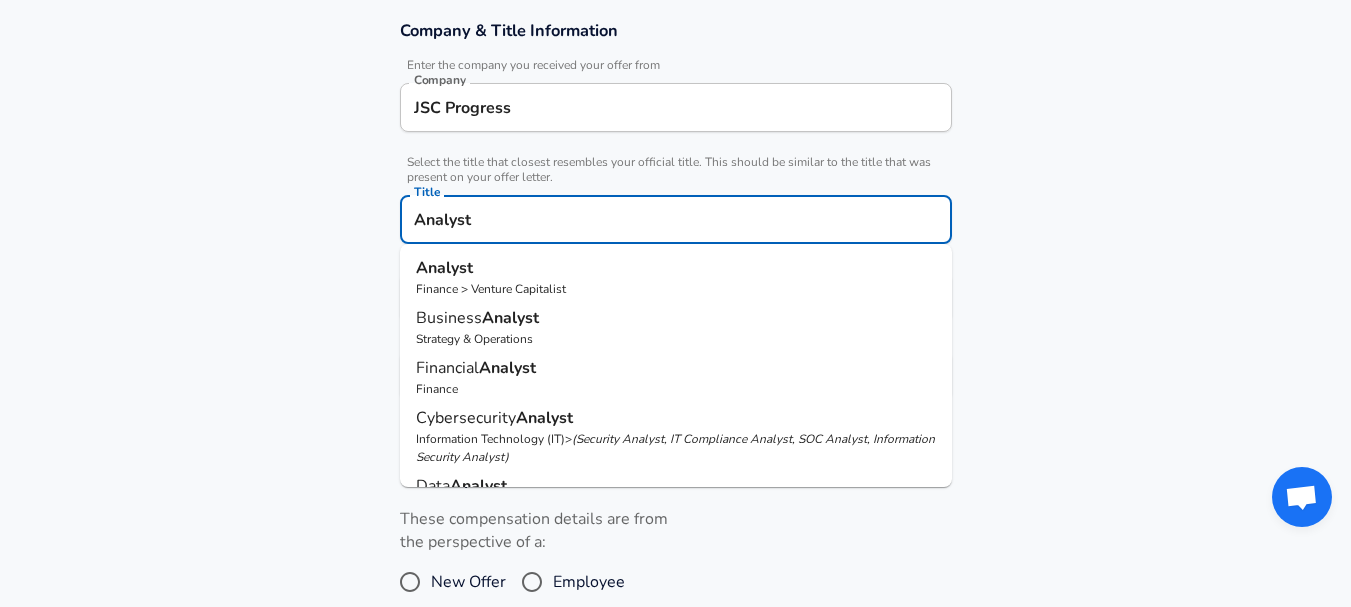type on "Analyst" 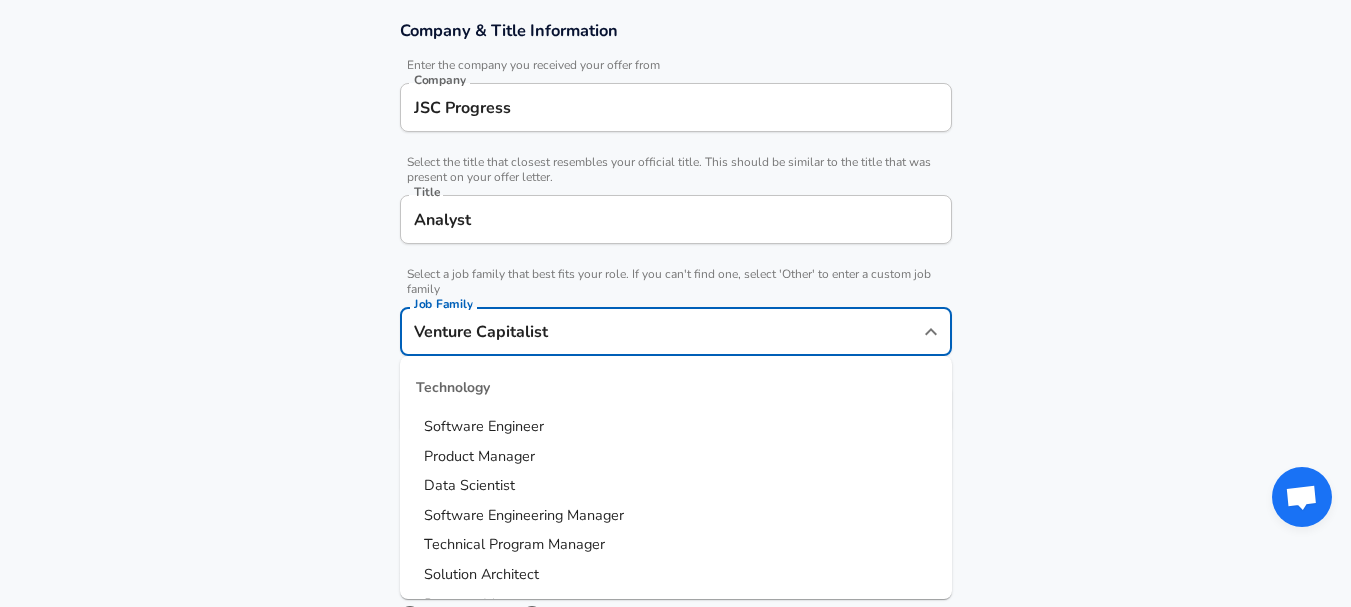 scroll, scrollTop: 400, scrollLeft: 0, axis: vertical 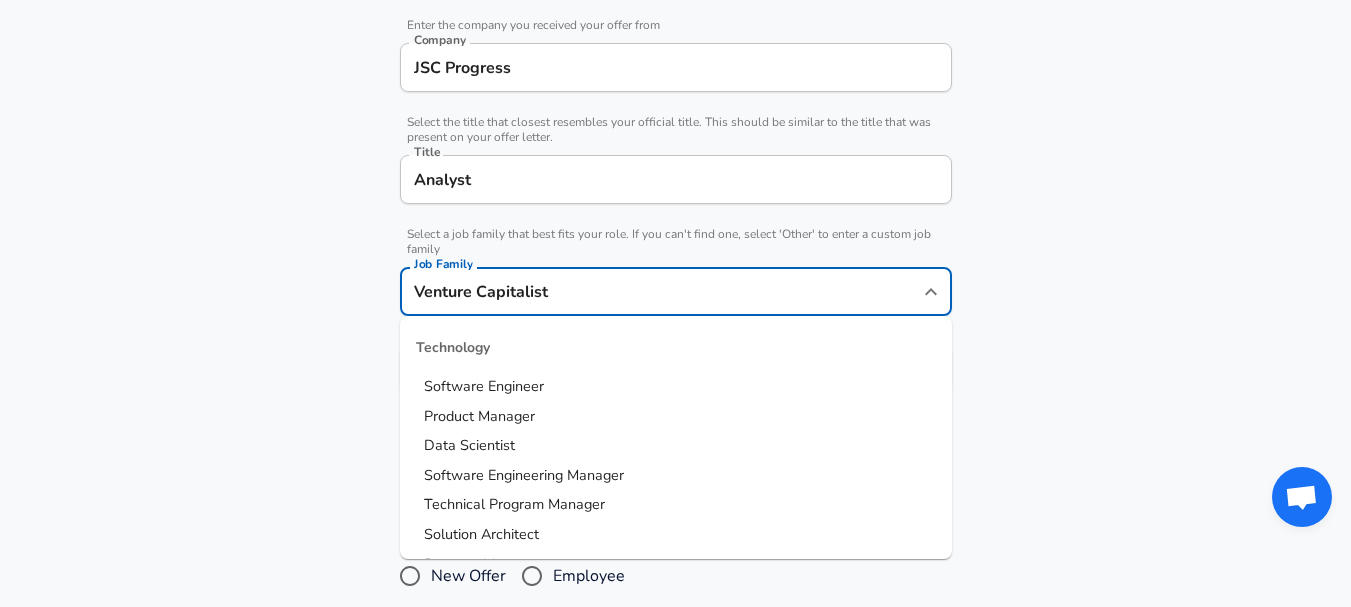 click on "Venture Capitalist" at bounding box center (661, 291) 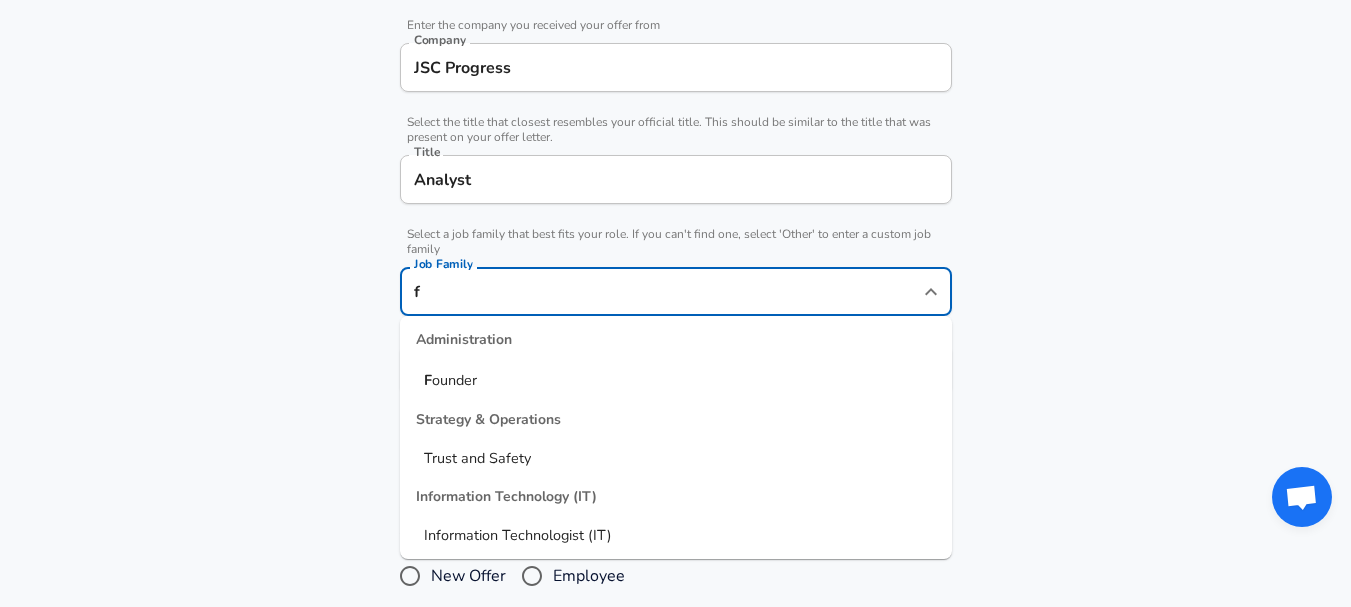 scroll, scrollTop: 0, scrollLeft: 0, axis: both 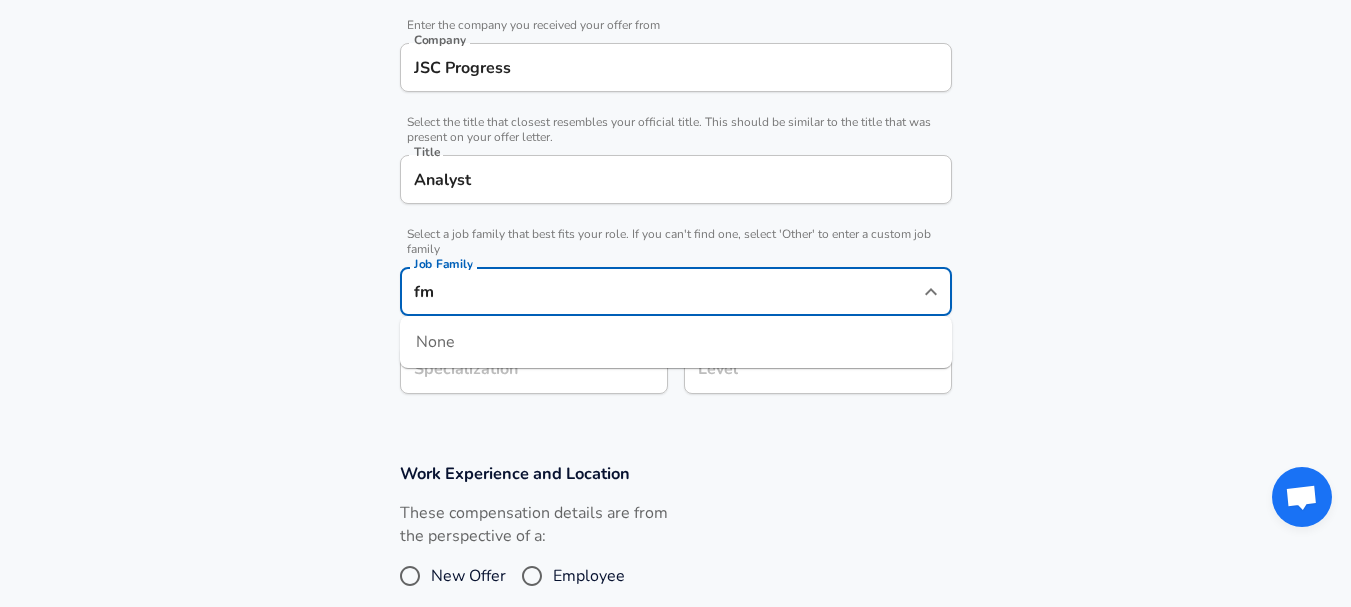 type on "f" 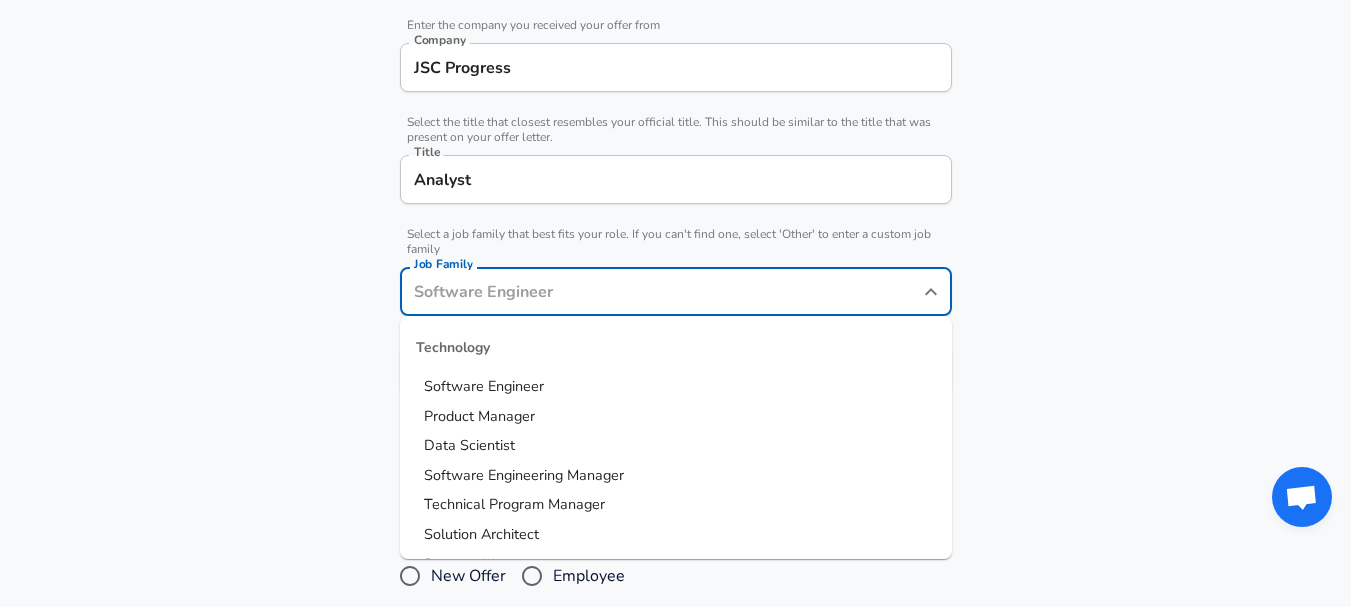 scroll, scrollTop: 1489, scrollLeft: 0, axis: vertical 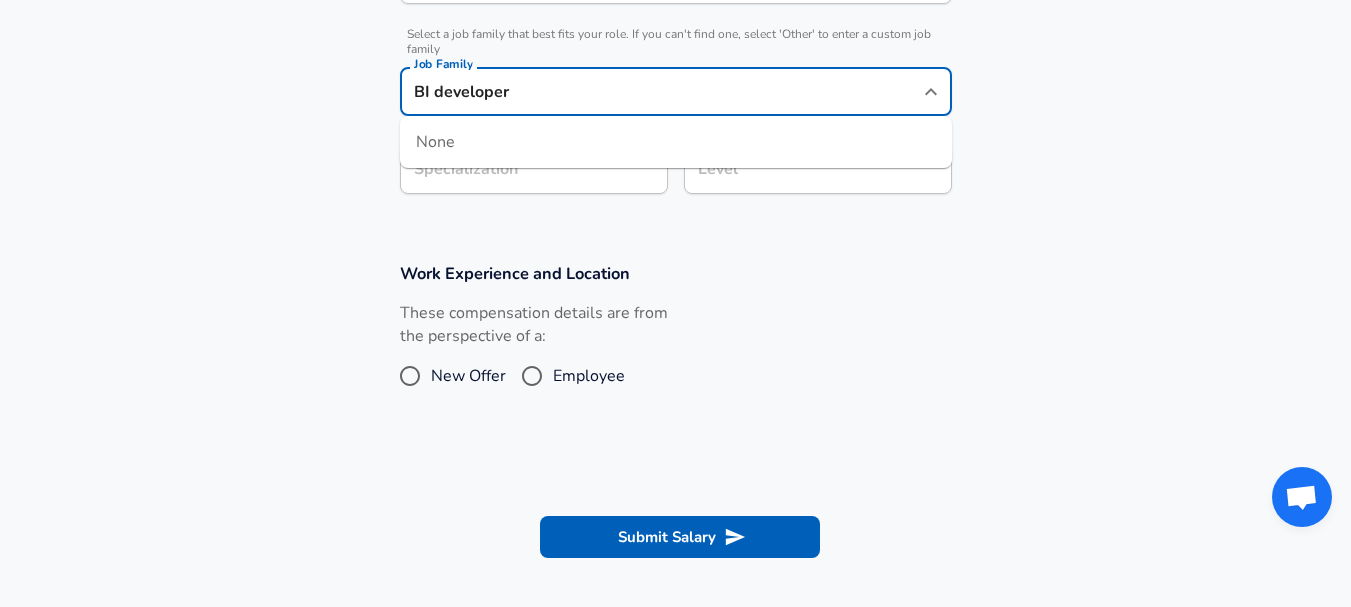 type on "BI developer" 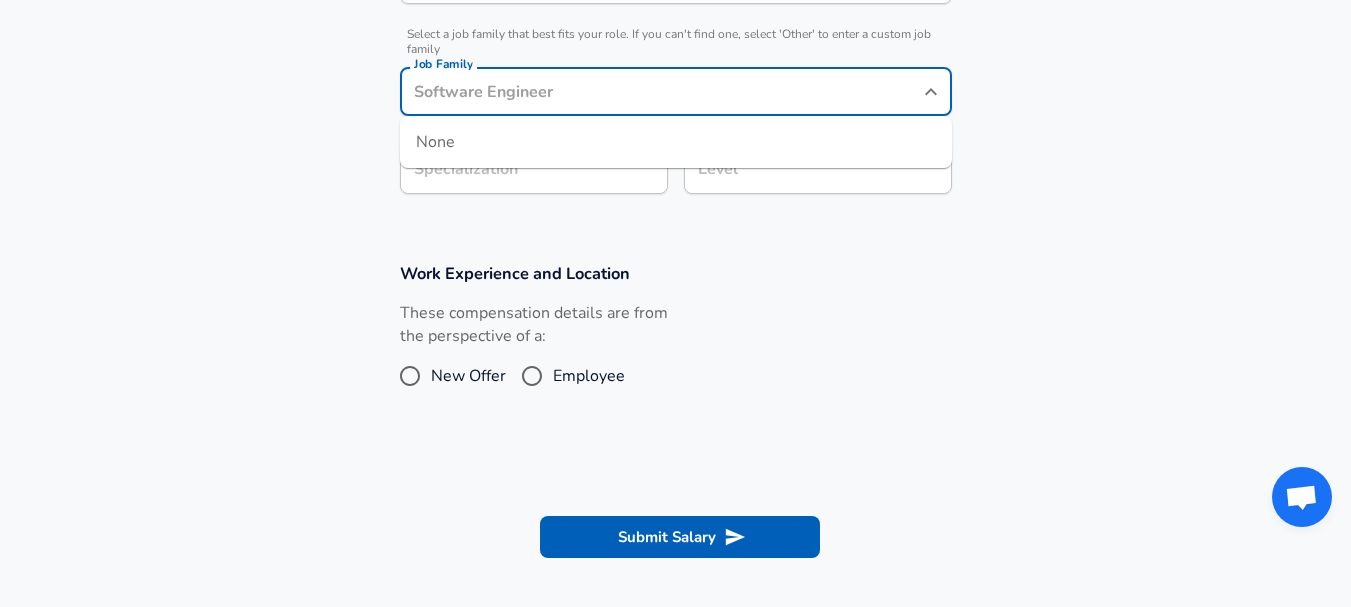 click on "Work Experience and Location These compensation details are from the perspective of a: New Offer Employee" at bounding box center (675, 339) 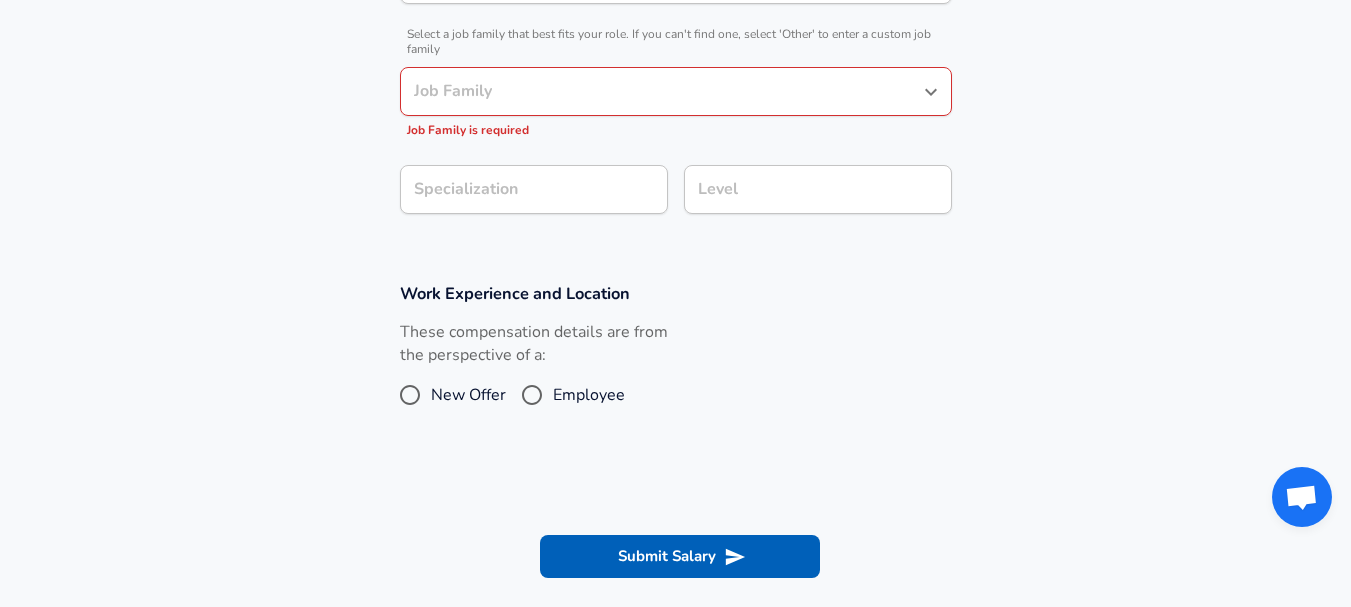 click on "Job Family" at bounding box center (661, 91) 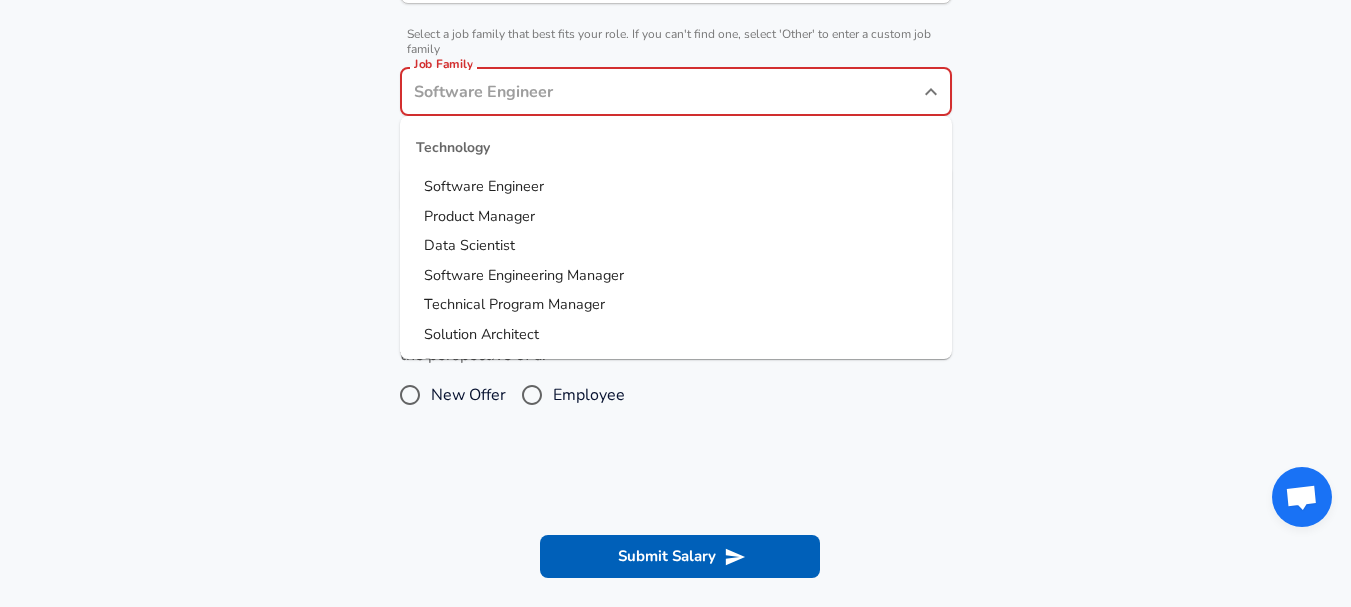 click on "Software Engineer" at bounding box center (676, 187) 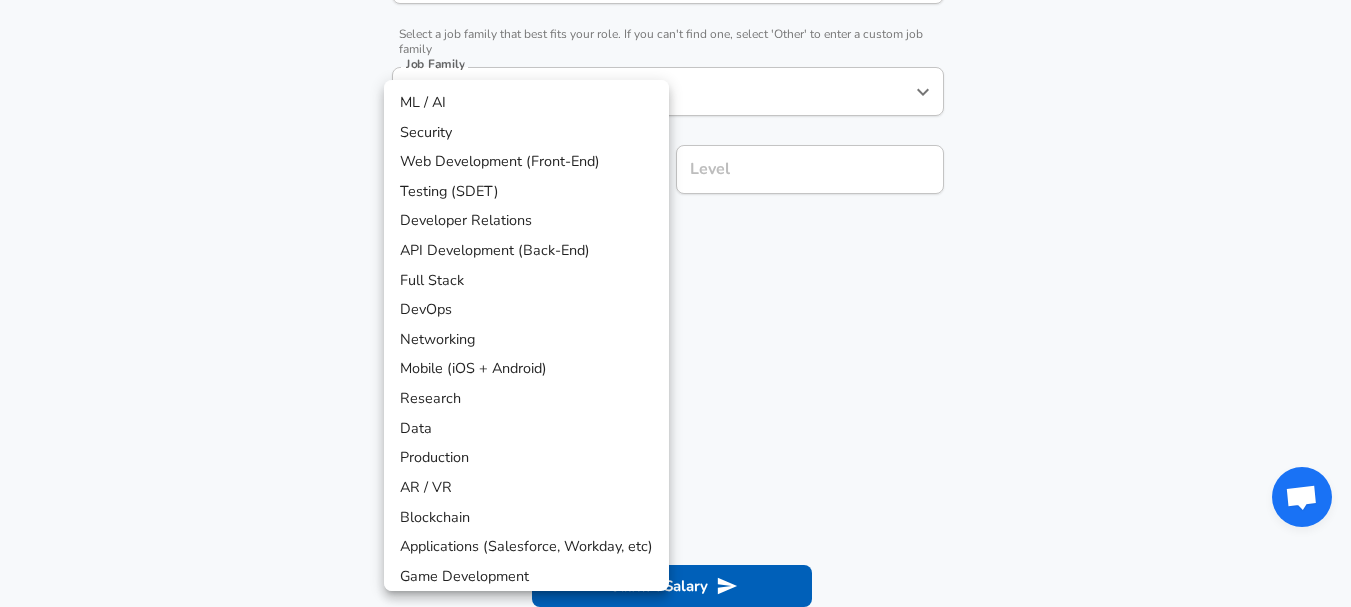 scroll, scrollTop: 660, scrollLeft: 0, axis: vertical 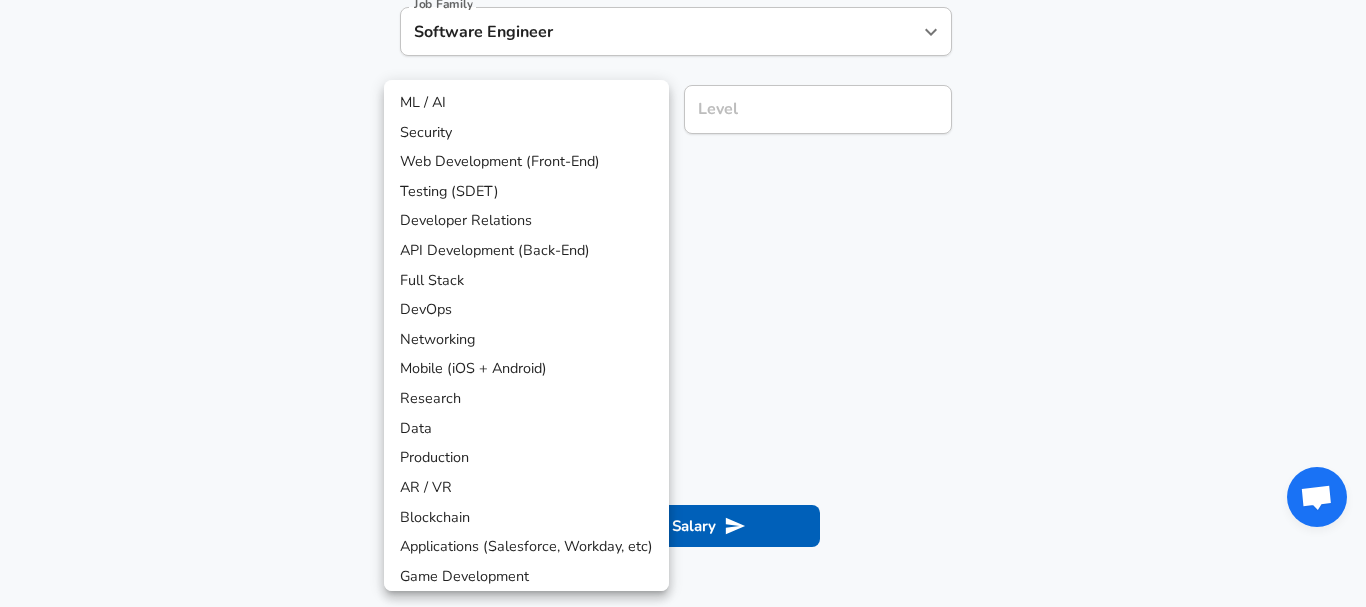 click on "Restart Add Your Salary Upload your offer letter to verify your submission Enhance Privacy and Anonymity No Automatically hides specific fields until there are enough submissions to safely display the full details. More Details Based on your submission and the data points that we have already collected, we will automatically hide and anonymize specific fields if there aren't enough data points to remain sufficiently anonymous. Company & Title Information Enter the company you received your offer from Company JSC Progress Company Select the title that closest resembles your official title. This should be similar to the title that was present on your offer letter. Title Analyst Title Select a job family that best fits your role. If you can't find one, select 'Other' to enter a custom job family Job Family Software Engineer Job Family Select a Specialization that best fits your role. If you can't find one, select 'Other' to enter a custom specialization Select Specialization Select Specialization" at bounding box center (683, -357) 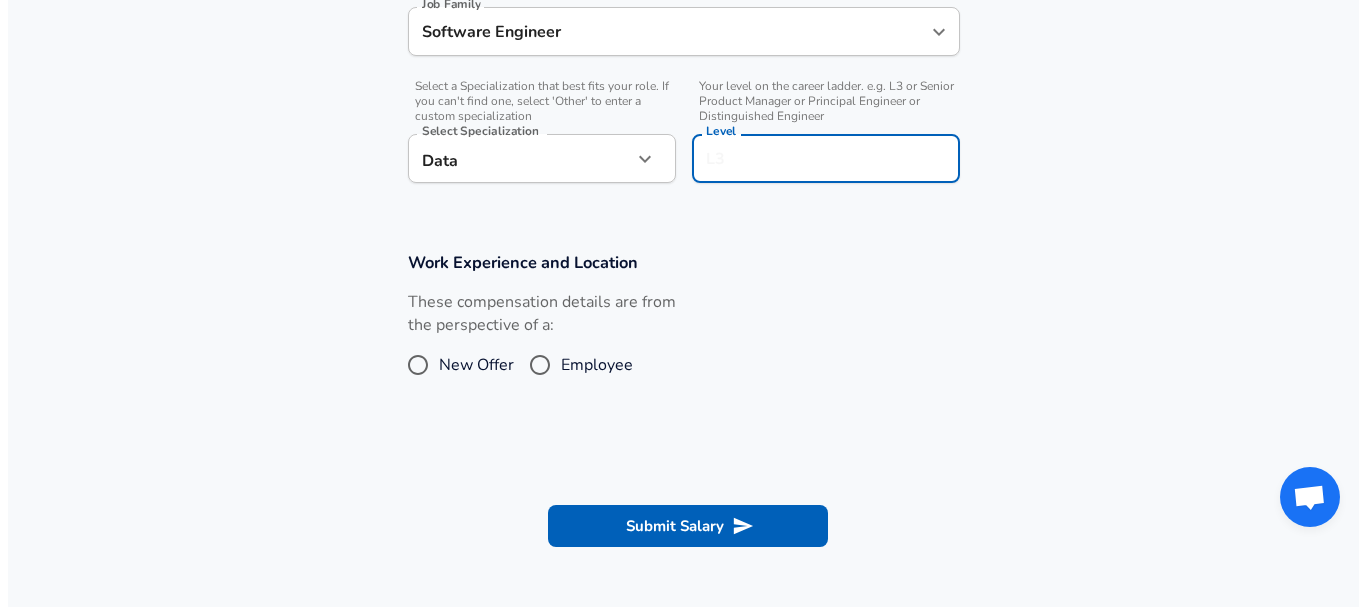 scroll, scrollTop: 700, scrollLeft: 0, axis: vertical 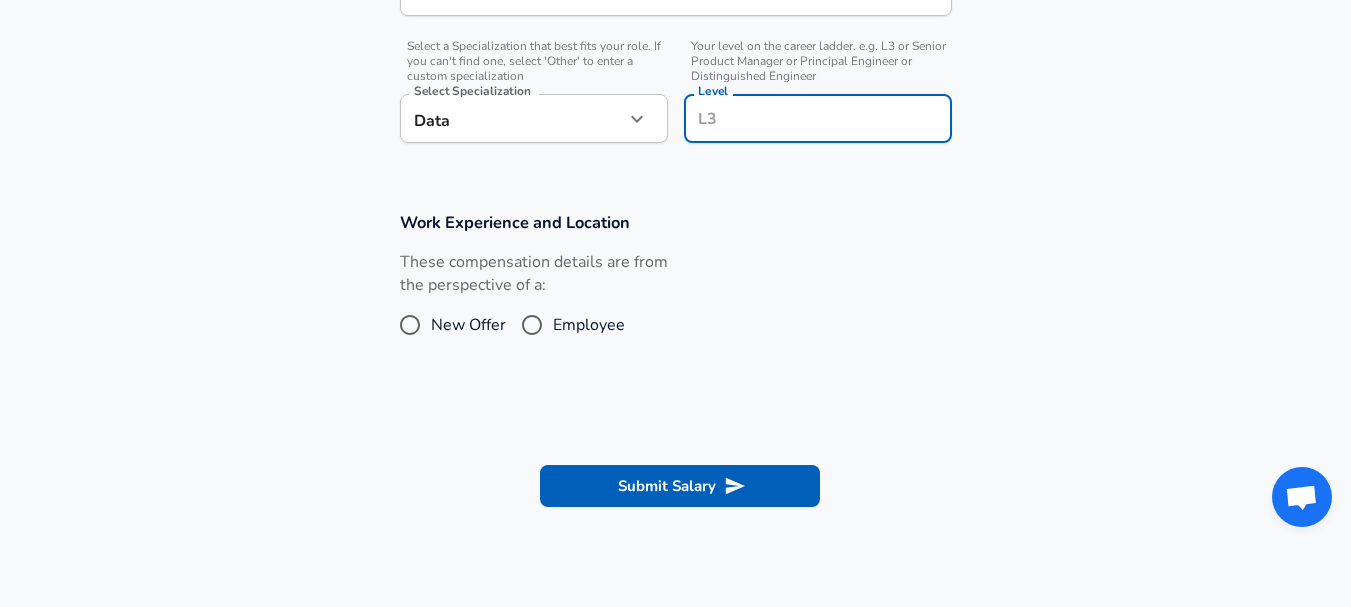click on "Level" at bounding box center [818, 118] 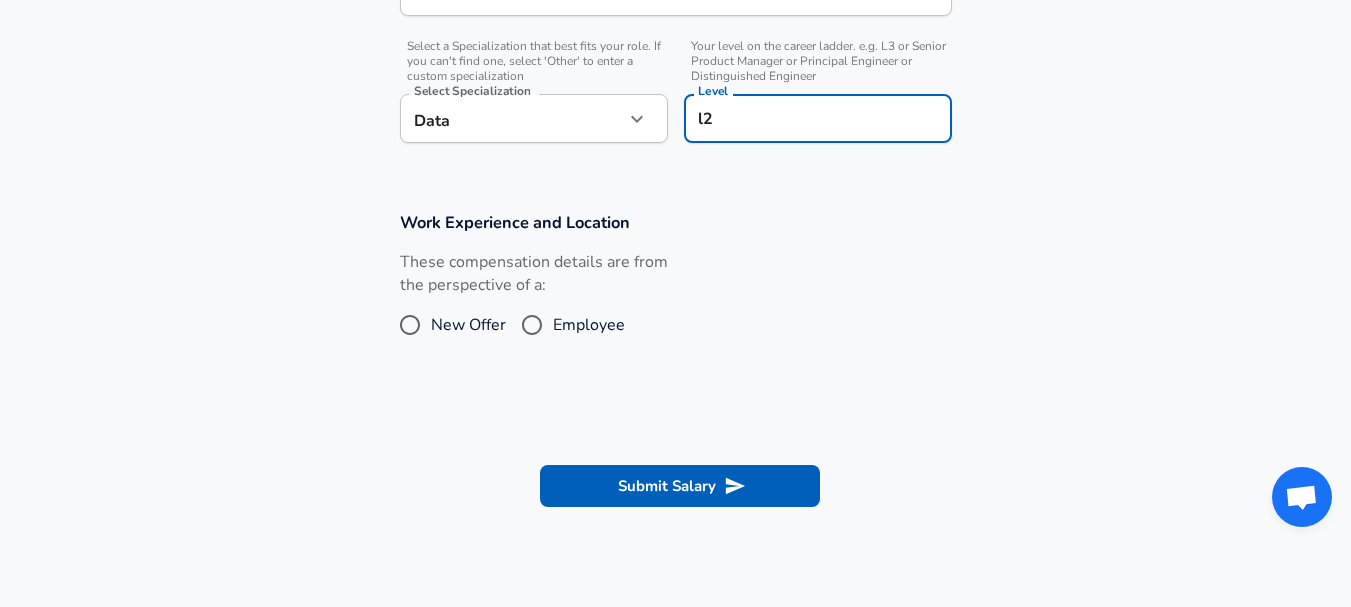 type on "l2" 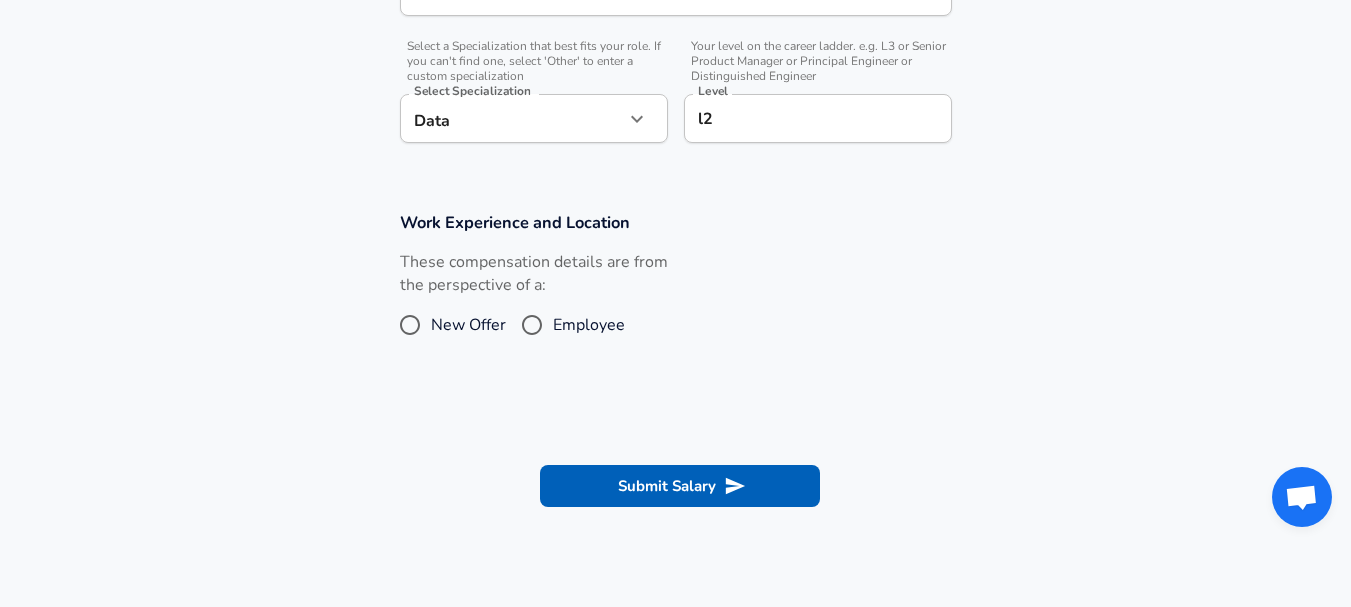 click on "Work Experience and Location These compensation details are from the perspective of a: New Offer Employee" at bounding box center [675, 288] 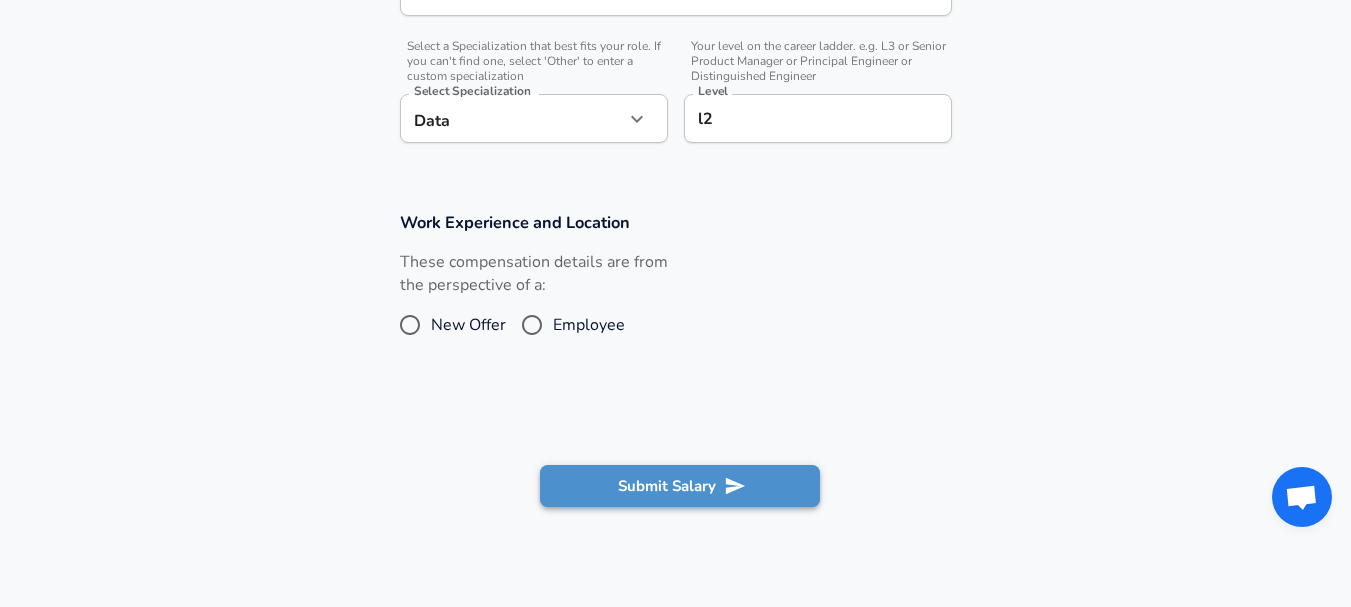 click on "Submit Salary" at bounding box center (680, 486) 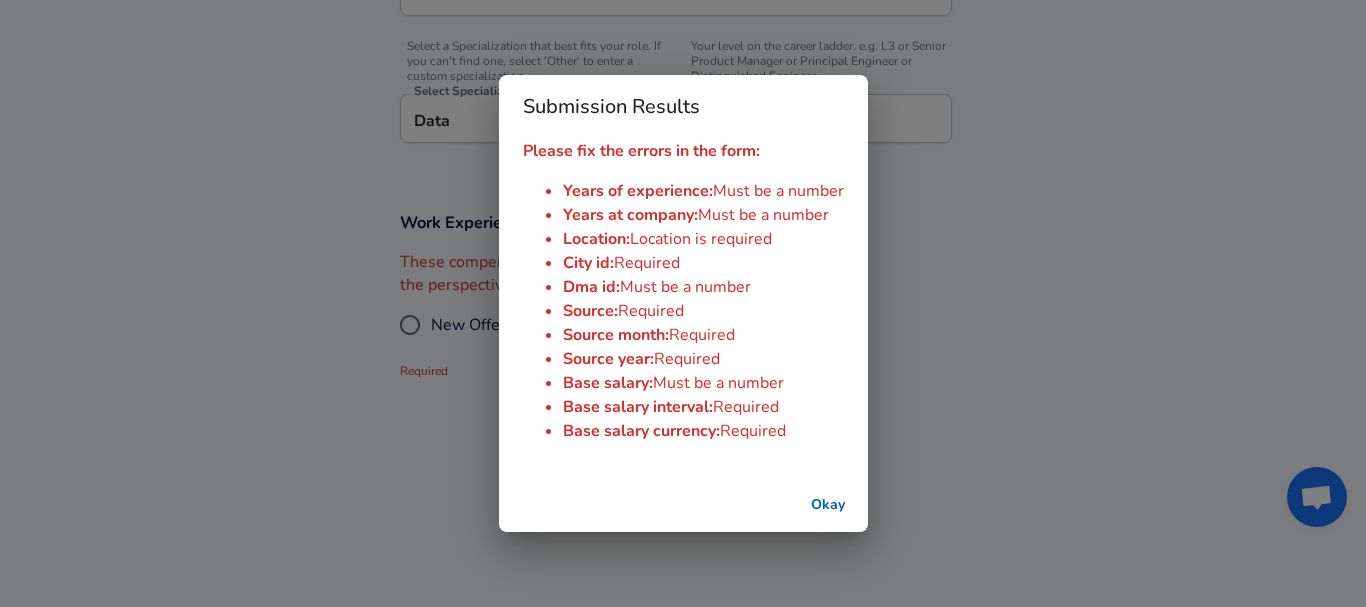 click on "Okay" at bounding box center (828, 505) 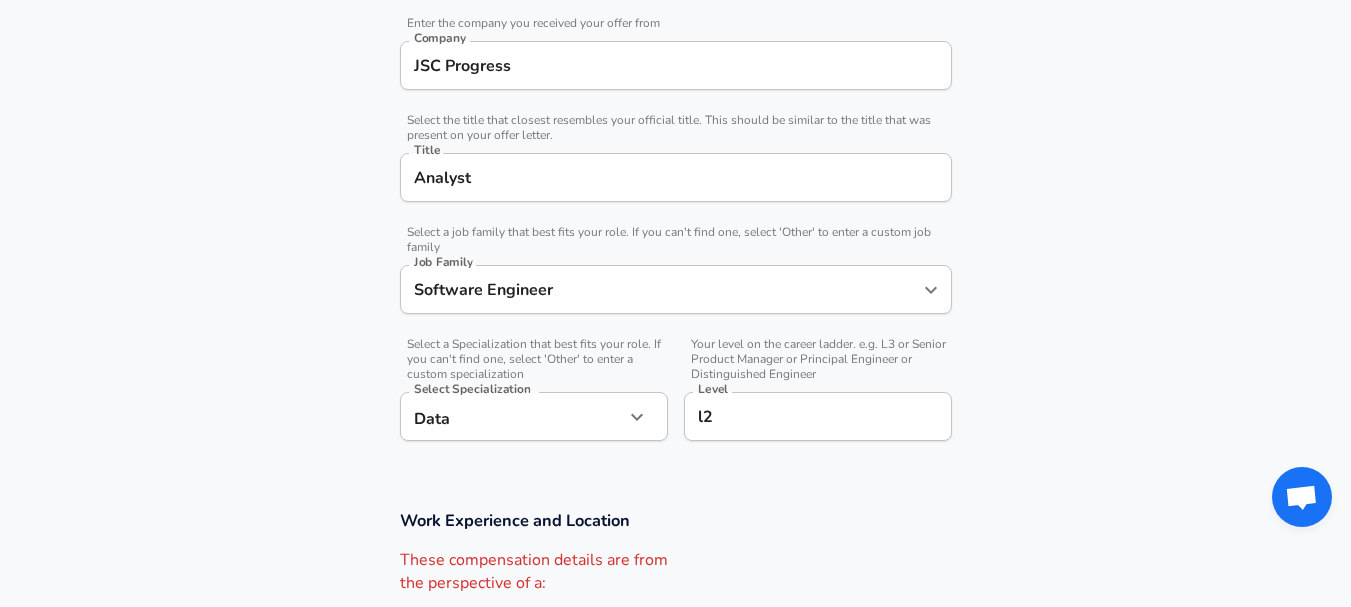 scroll, scrollTop: 400, scrollLeft: 0, axis: vertical 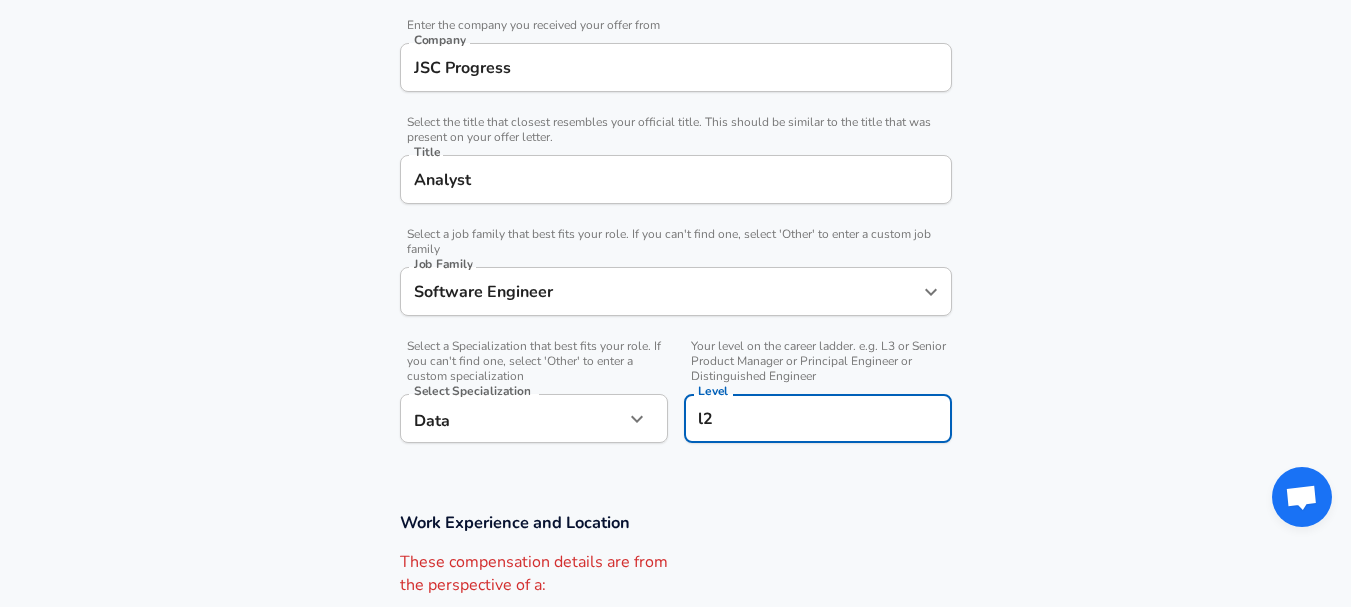 click on "l2" at bounding box center [818, 418] 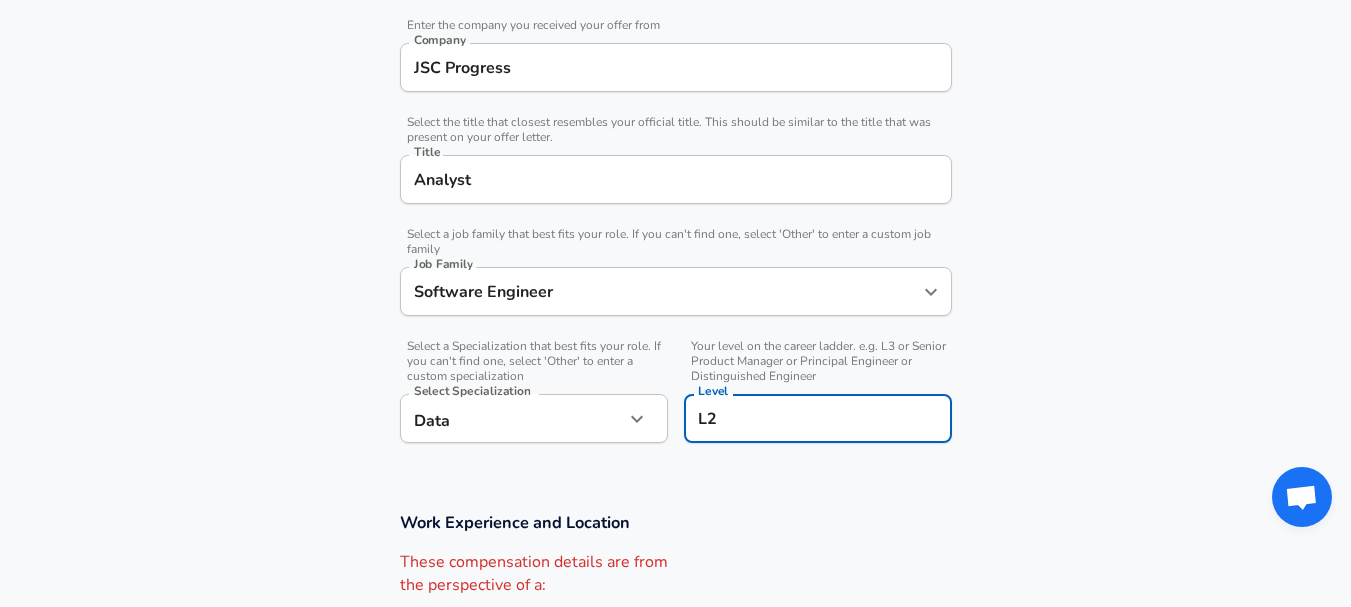 scroll, scrollTop: 1, scrollLeft: 0, axis: vertical 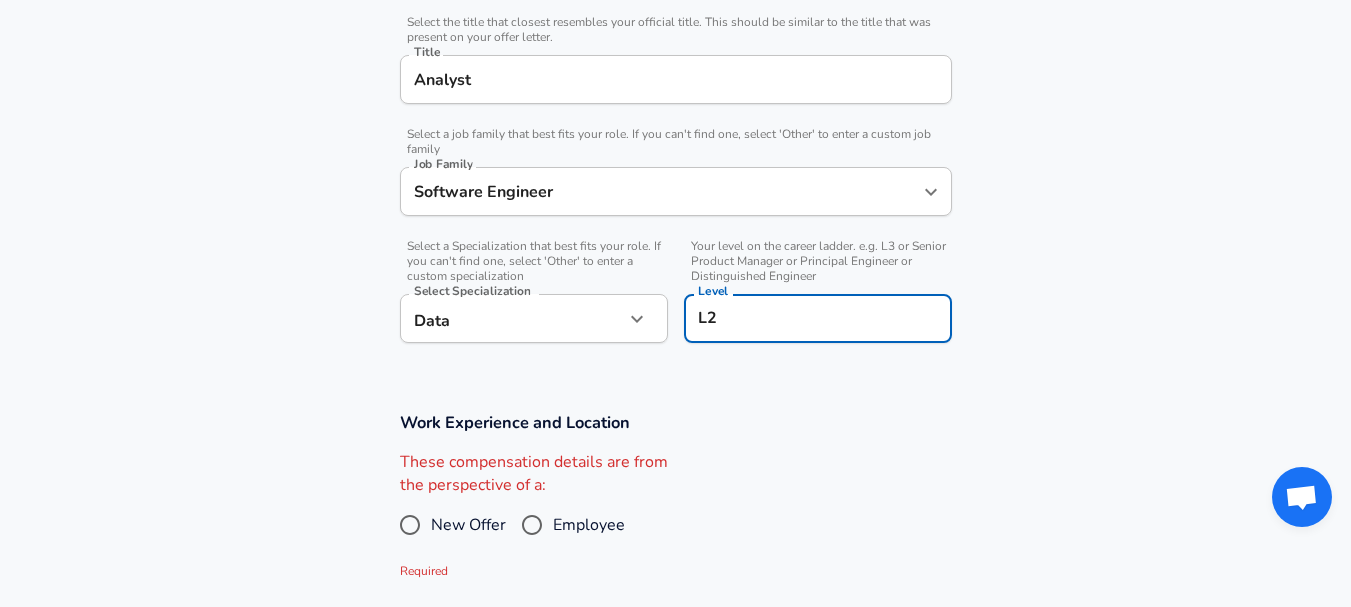 type on "L2" 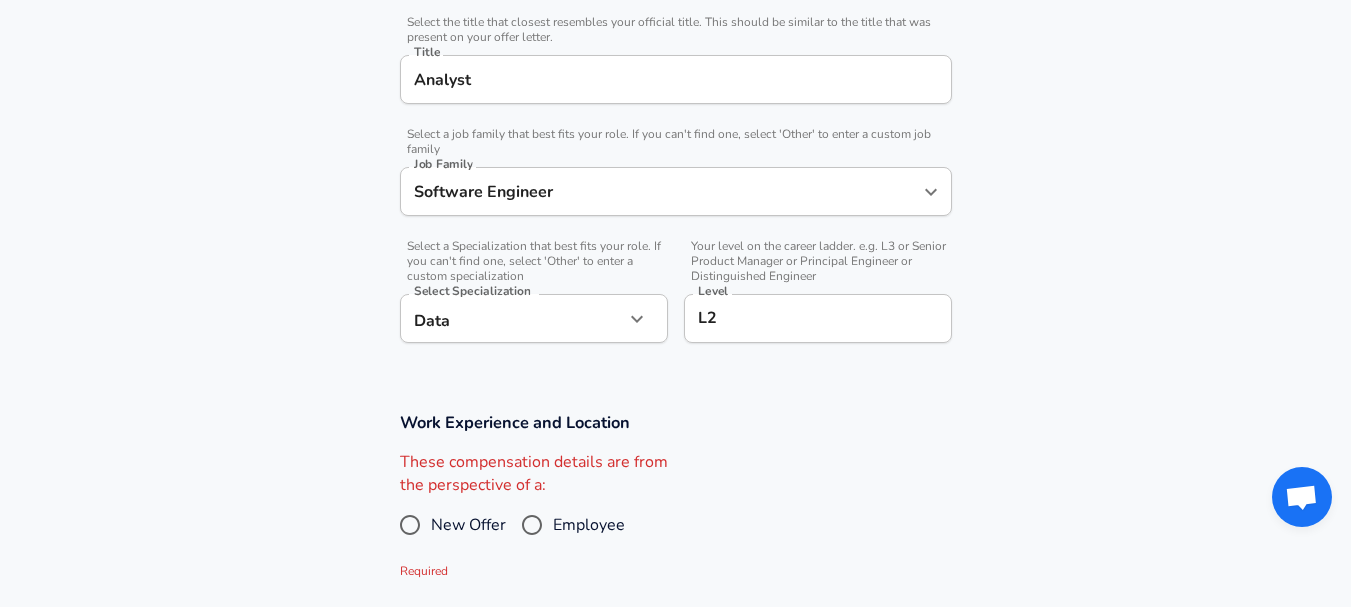 click on "Company & Title Information Enter the company you received your offer from Company JSC Progress Company Select the title that closest resembles your official title. This should be similar to the title that was present on your offer letter. Title Analyst Title Select a job family that best fits your role. If you can't find one, select 'Other' to enter a custom job family Job Family Software Engineer Job Family Select a Specialization that best fits your role. If you can't find one, select 'Other' to enter a custom specialization Select Specialization Data Data Select Specialization Your level on the career ladder. e.g. L3 or Senior Product Manager or Principal Engineer or Distinguished Engineer Level L2 Level" at bounding box center (675, 122) 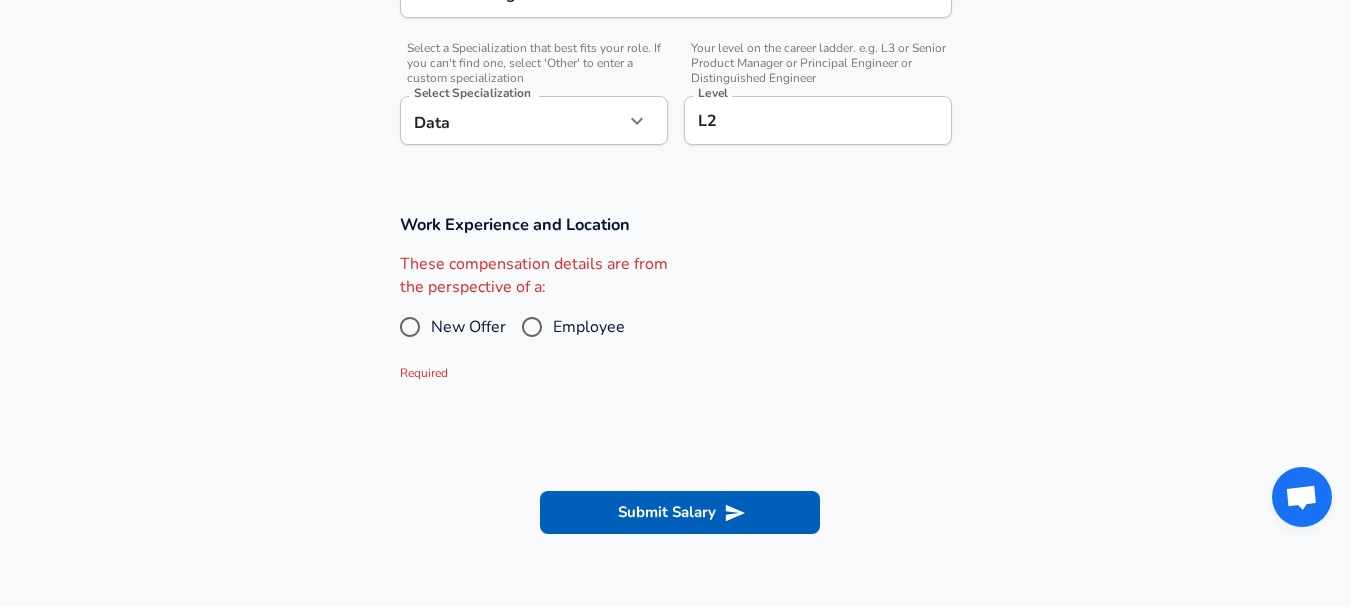 scroll, scrollTop: 700, scrollLeft: 0, axis: vertical 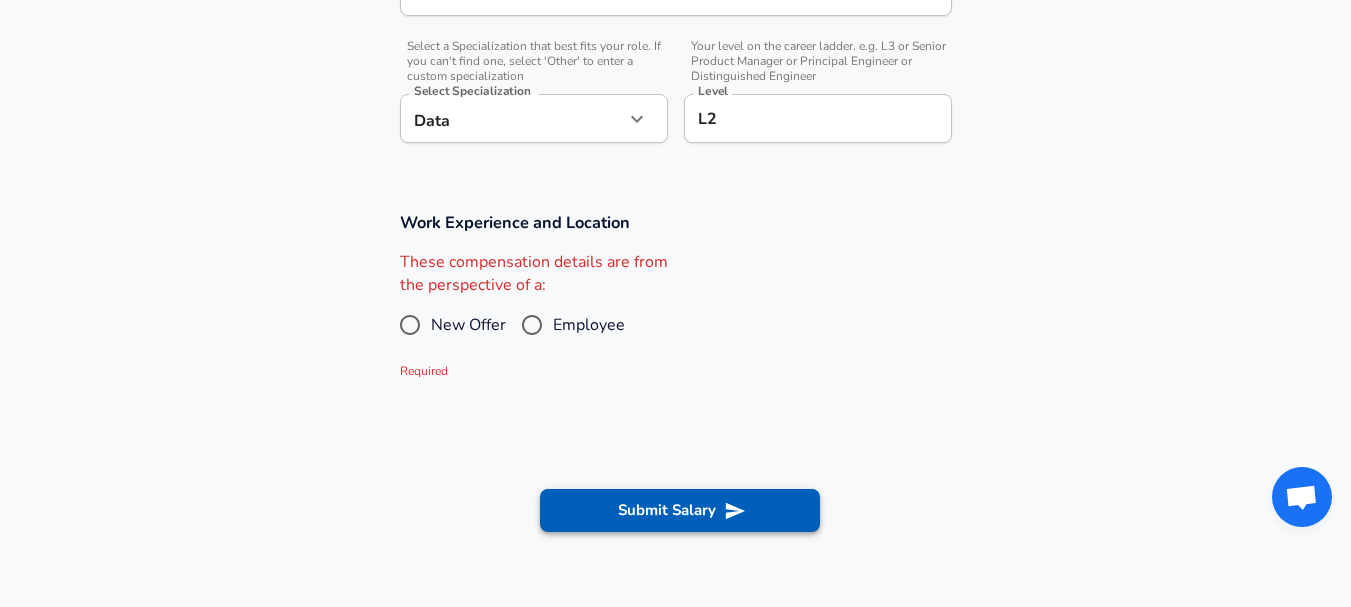 click on "Submit Salary" at bounding box center (680, 510) 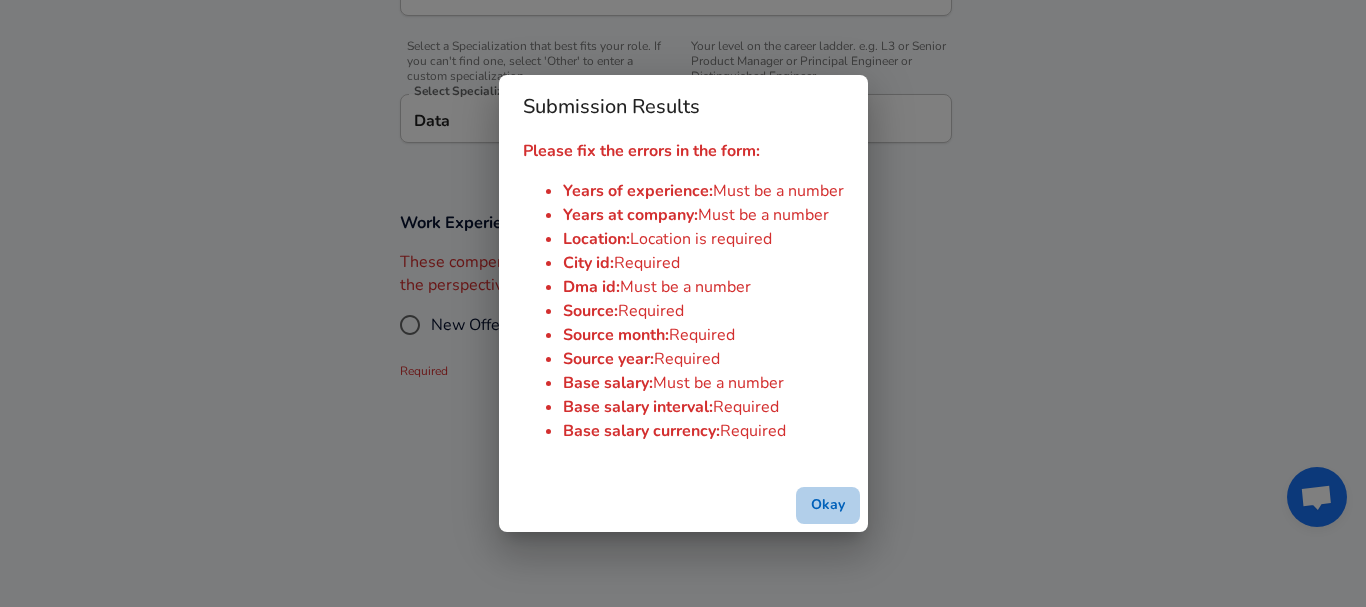 click on "Okay" at bounding box center [828, 505] 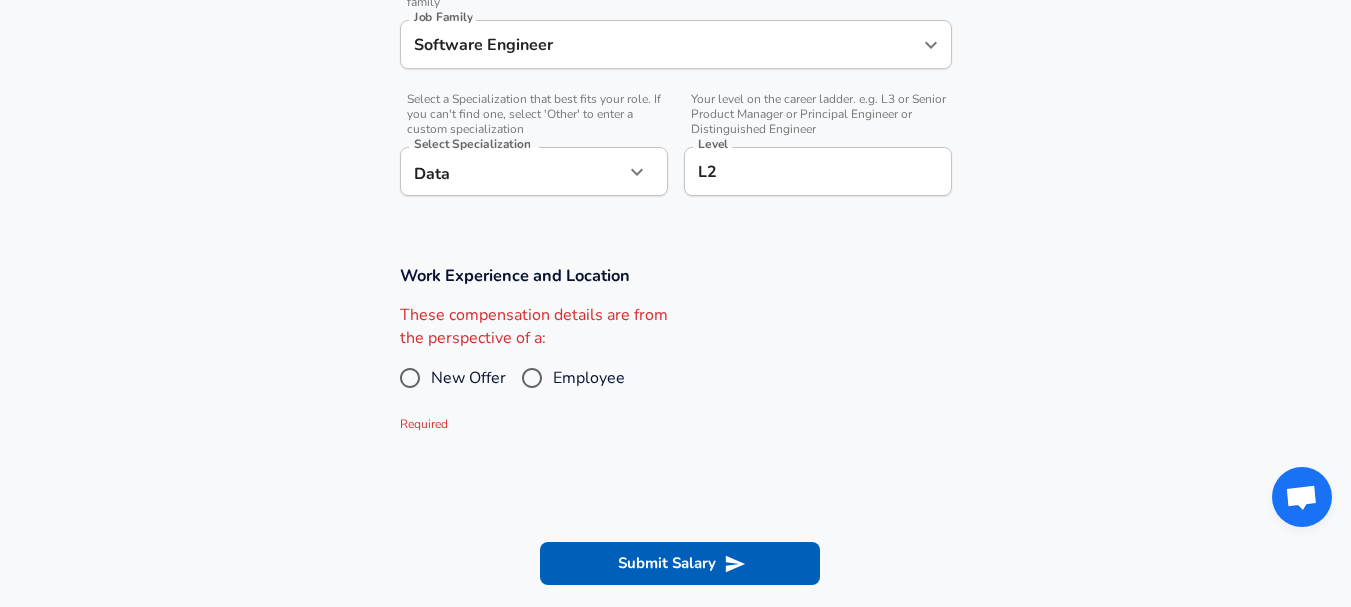 scroll, scrollTop: 600, scrollLeft: 0, axis: vertical 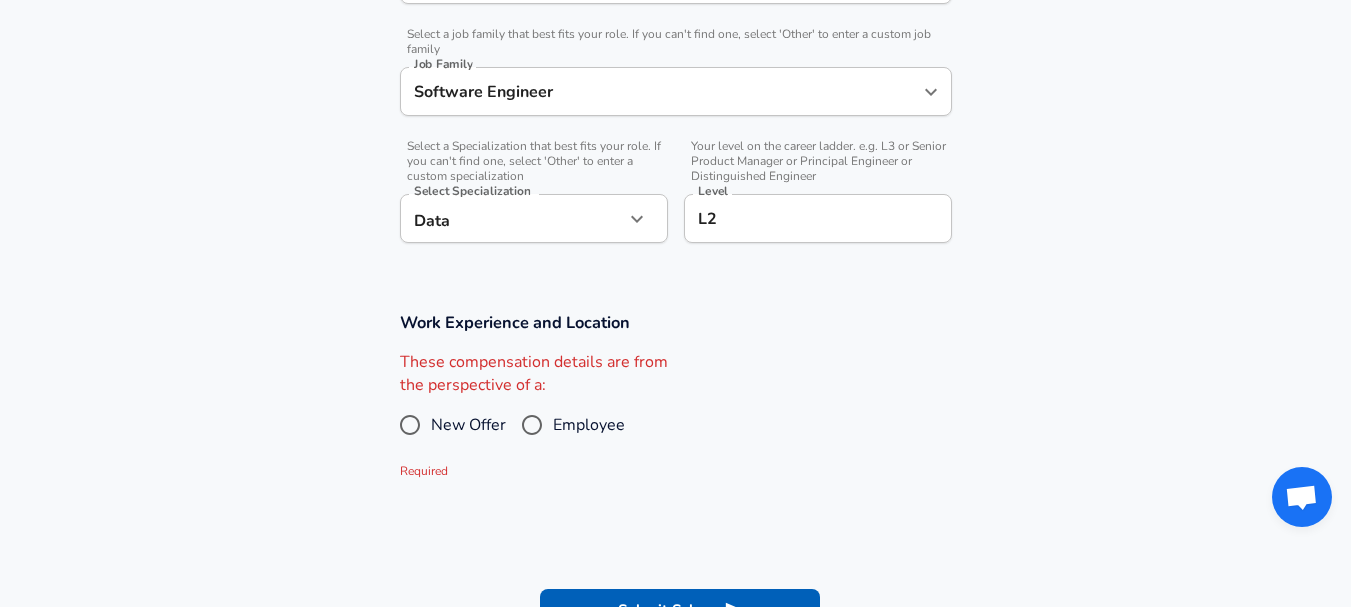 click on "New Offer" at bounding box center (468, 425) 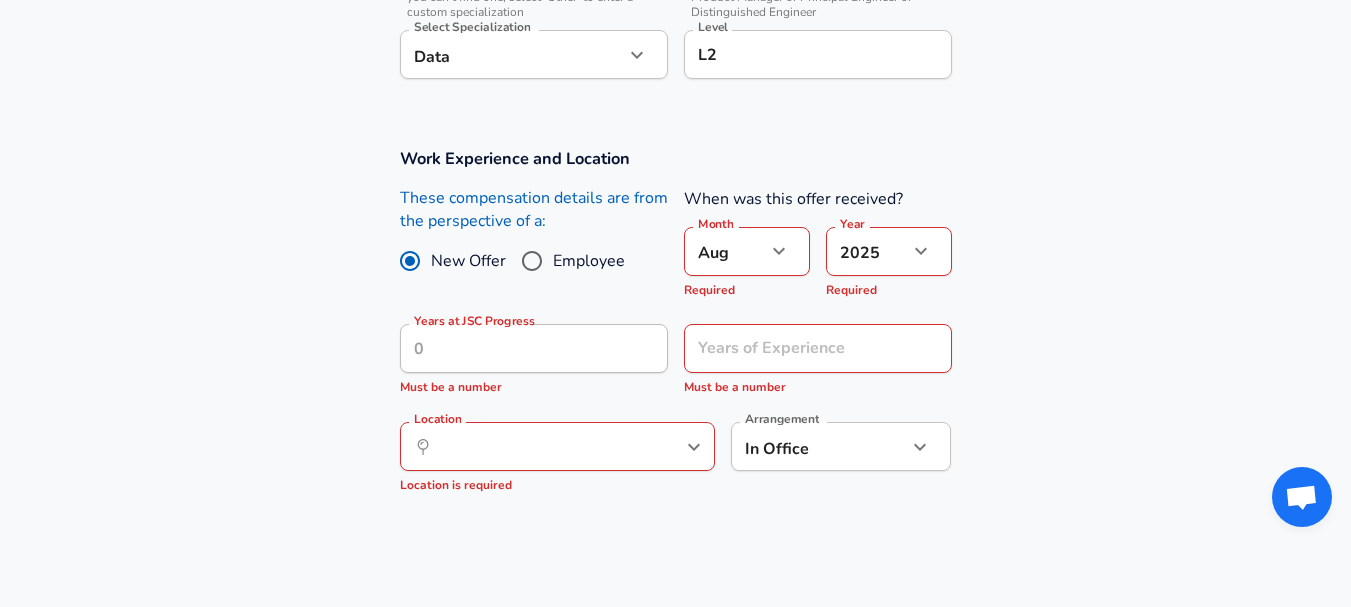 scroll, scrollTop: 800, scrollLeft: 0, axis: vertical 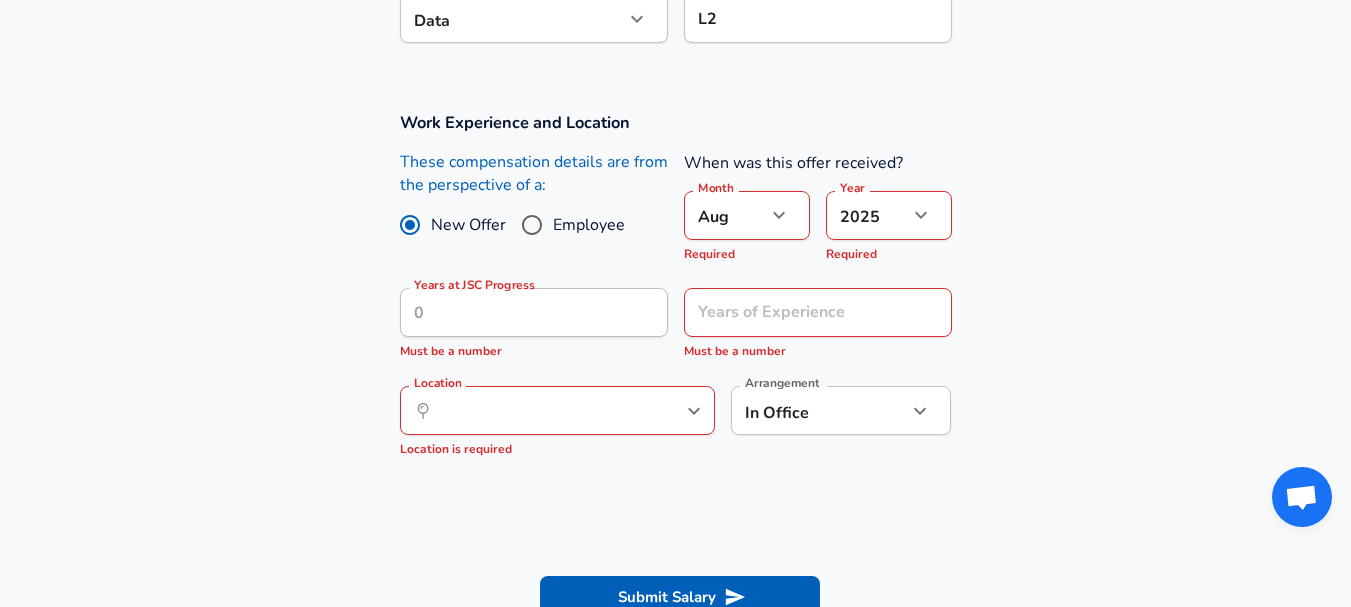 click on "Employee" at bounding box center [589, 225] 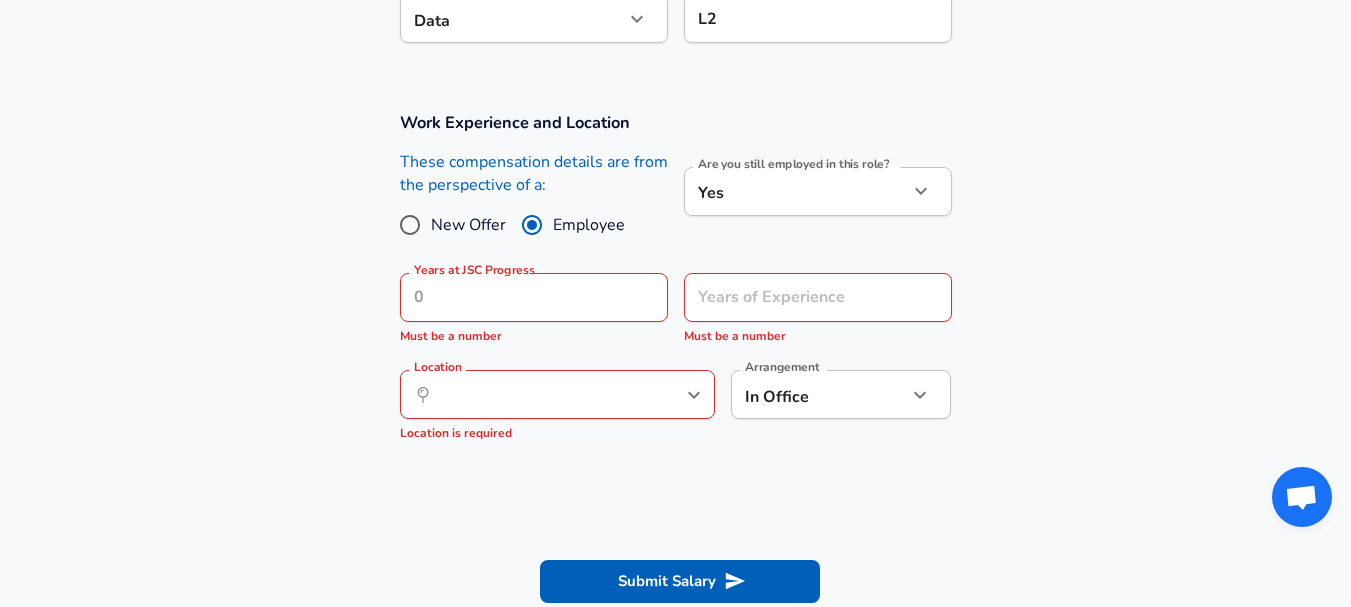 click on "Restart Add Your Salary Upload your offer letter to verify your submission Enhance Privacy and Anonymity No Automatically hides specific fields until there are enough submissions to safely display the full details. More Details Based on your submission and the data points that we have already collected, we will automatically hide and anonymize specific fields if there aren't enough data points to remain sufficiently anonymous. Company & Title Information Enter the company you received your offer from Company JSC Progress Company Select the title that closest resembles your official title. This should be similar to the title that was present on your offer letter. Title Analyst Title Select a job family that best fits your role. If you can't find one, select 'Other' to enter a custom job family Job Family Software Engineer Job Family Select a Specialization that best fits your role. If you can't find one, select 'Other' to enter a custom specialization Select Specialization Data Data Level L2 Yes" at bounding box center [675, -497] 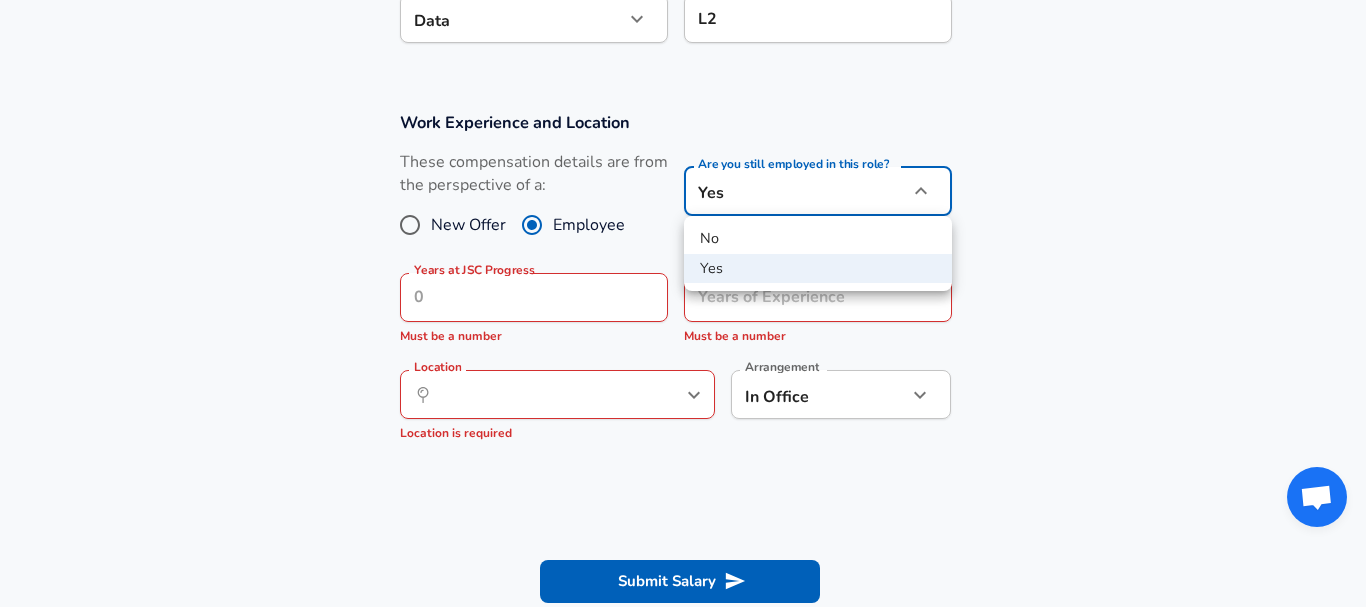 click at bounding box center [683, 303] 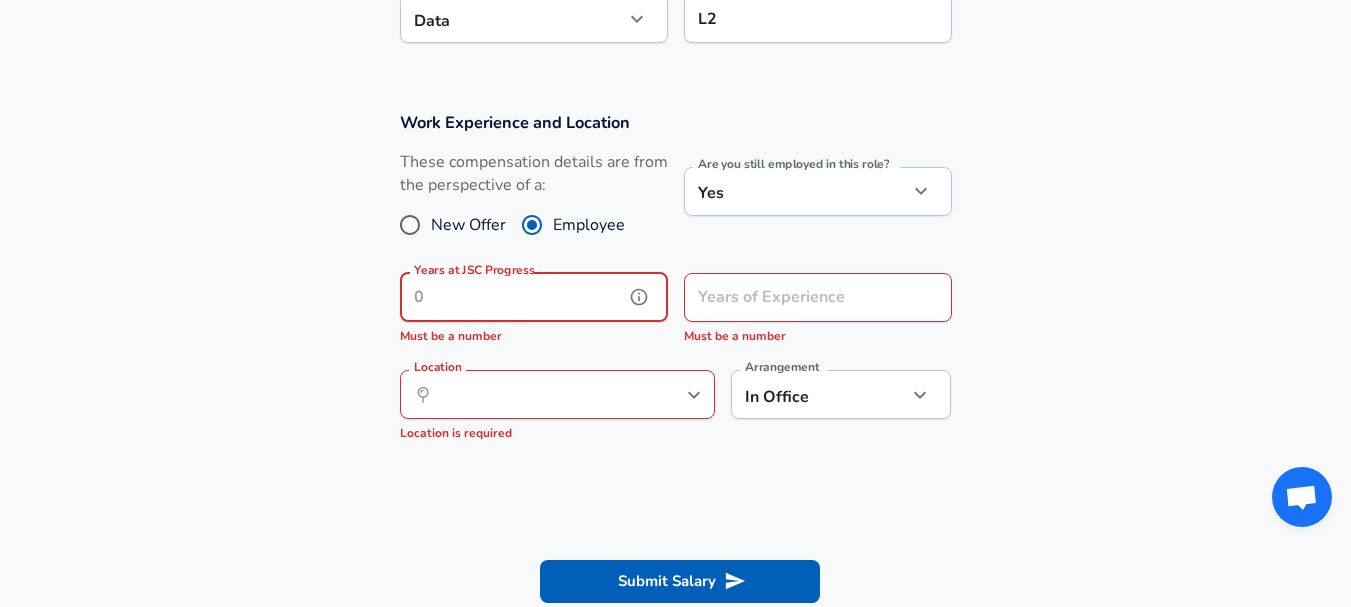 click on "Years at JSC Progress" at bounding box center (512, 297) 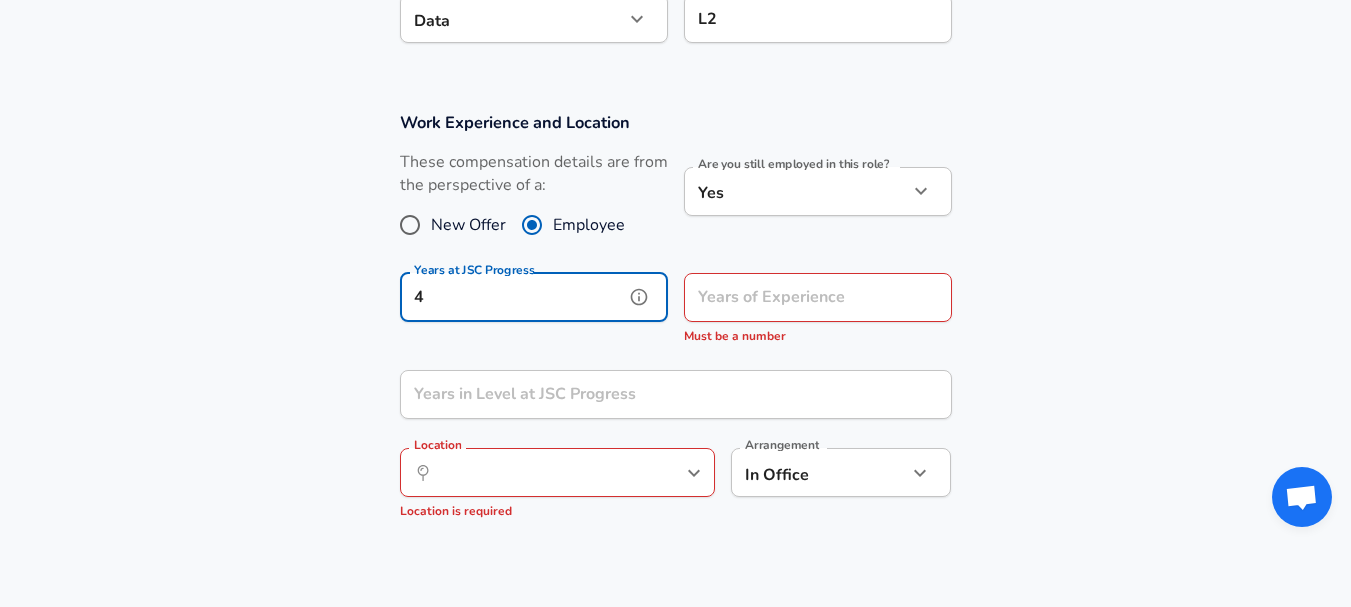 type on "4" 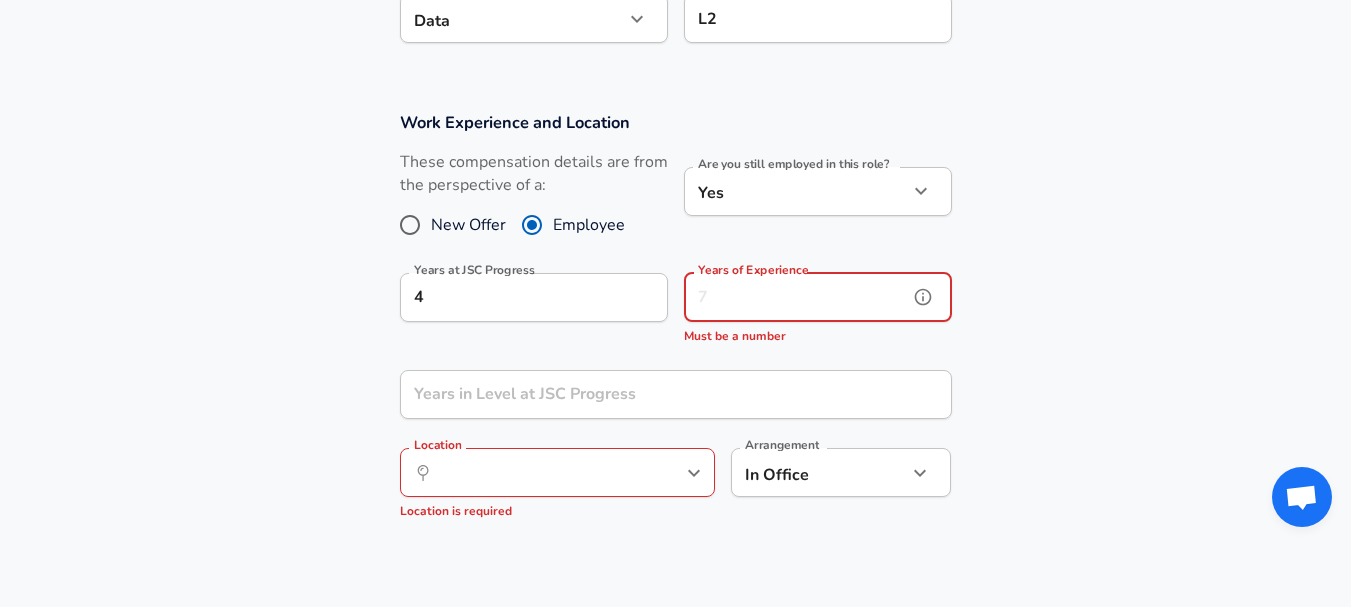 click on "Years of Experience" at bounding box center [796, 297] 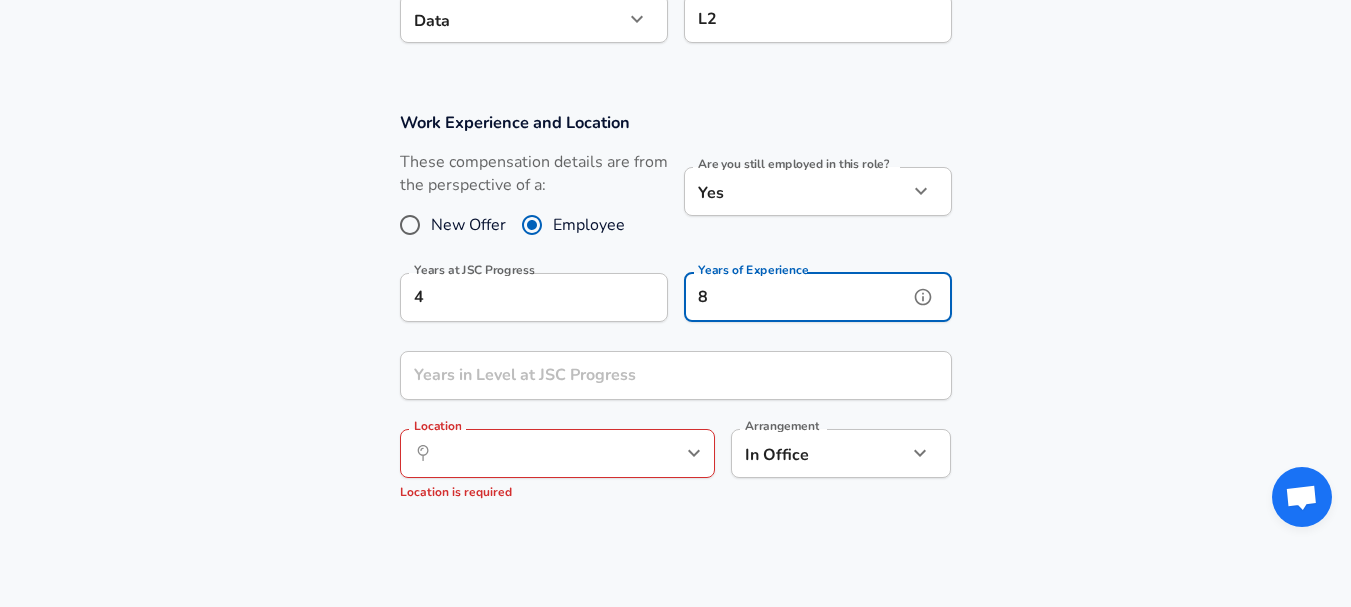 type on "8" 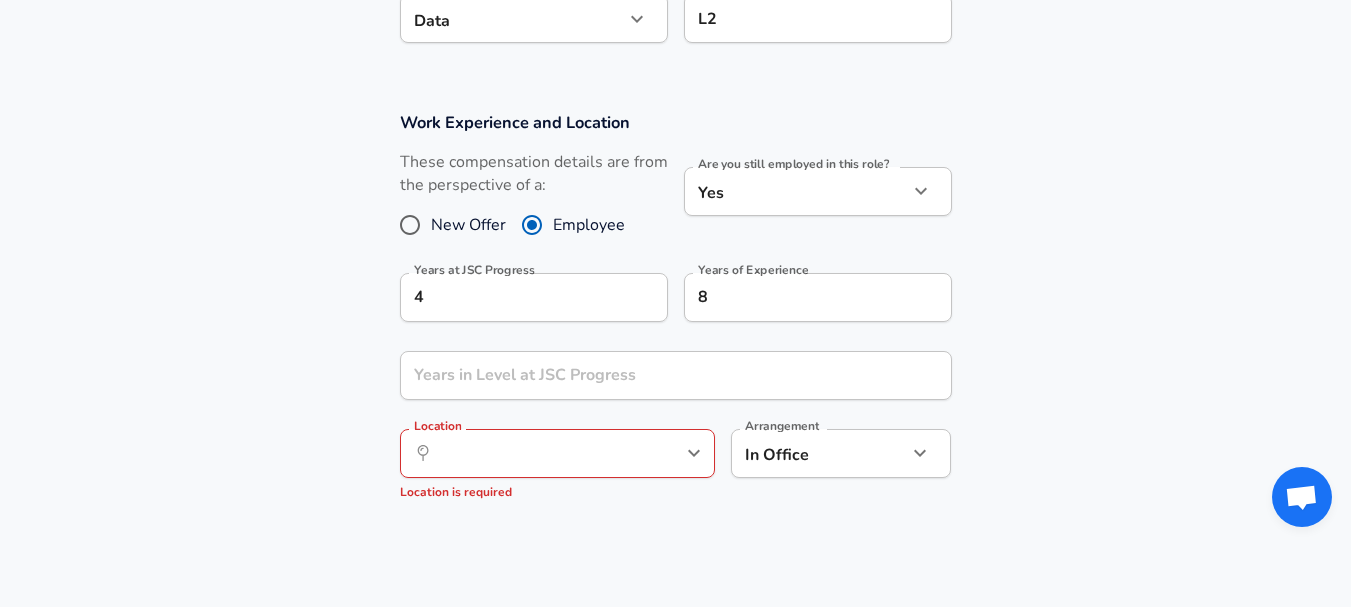 click on "Work Experience and Location These compensation details are from the perspective of a: New Offer Employee Are you still employed in this role? Yes yes Are you still employed in this role? Years at JSC Progress 4 Years at JSC Progress Years of Experience 8 Years of Experience Years in Level at JSC Progress Years in Level at JSC Progress Location Location is required Arrangement In Office office Arrangement" at bounding box center (675, 315) 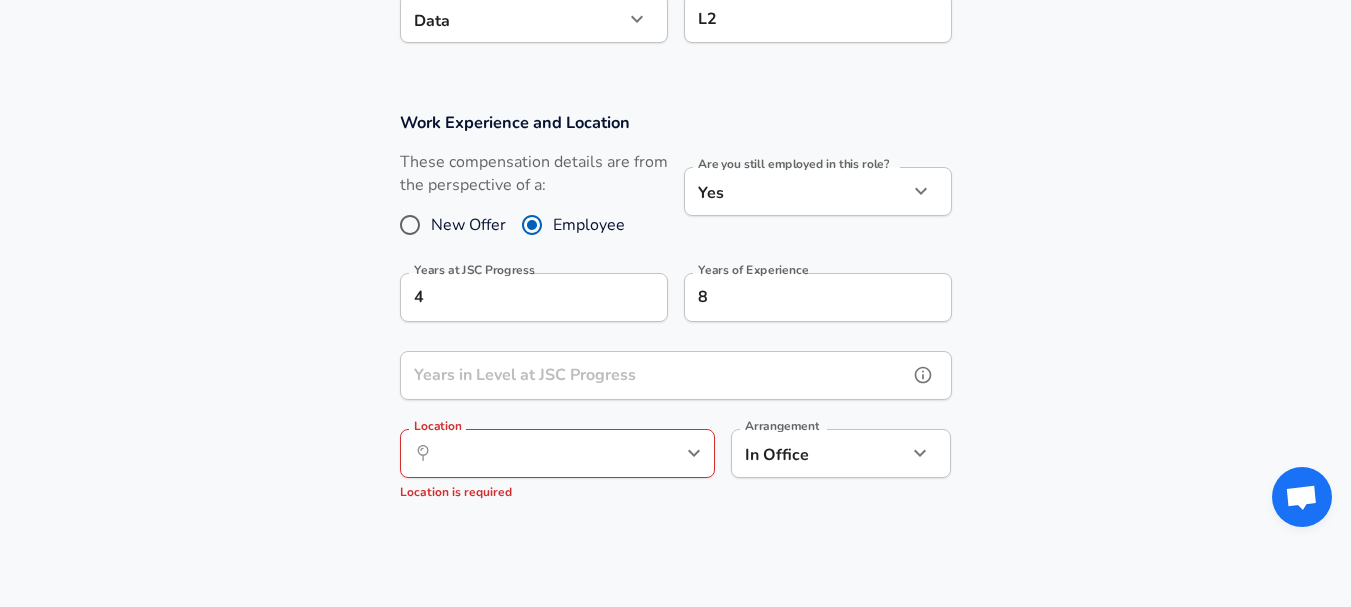 click on "Years in Level at JSC Progress" at bounding box center [654, 375] 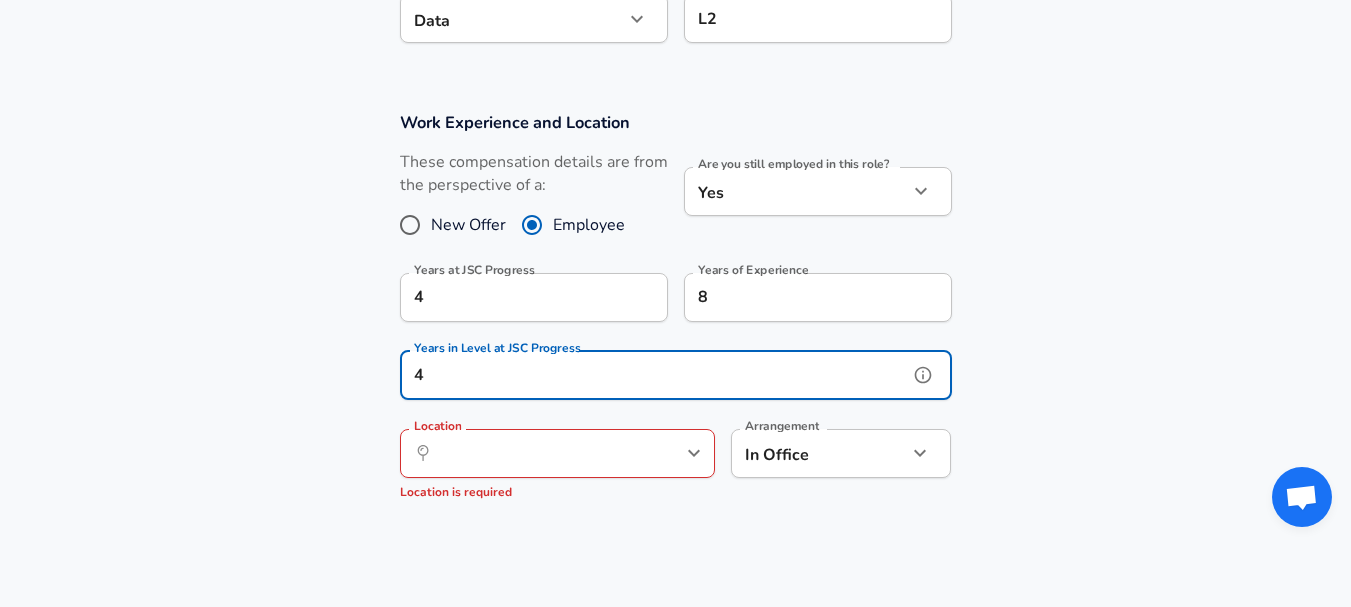 type on "4" 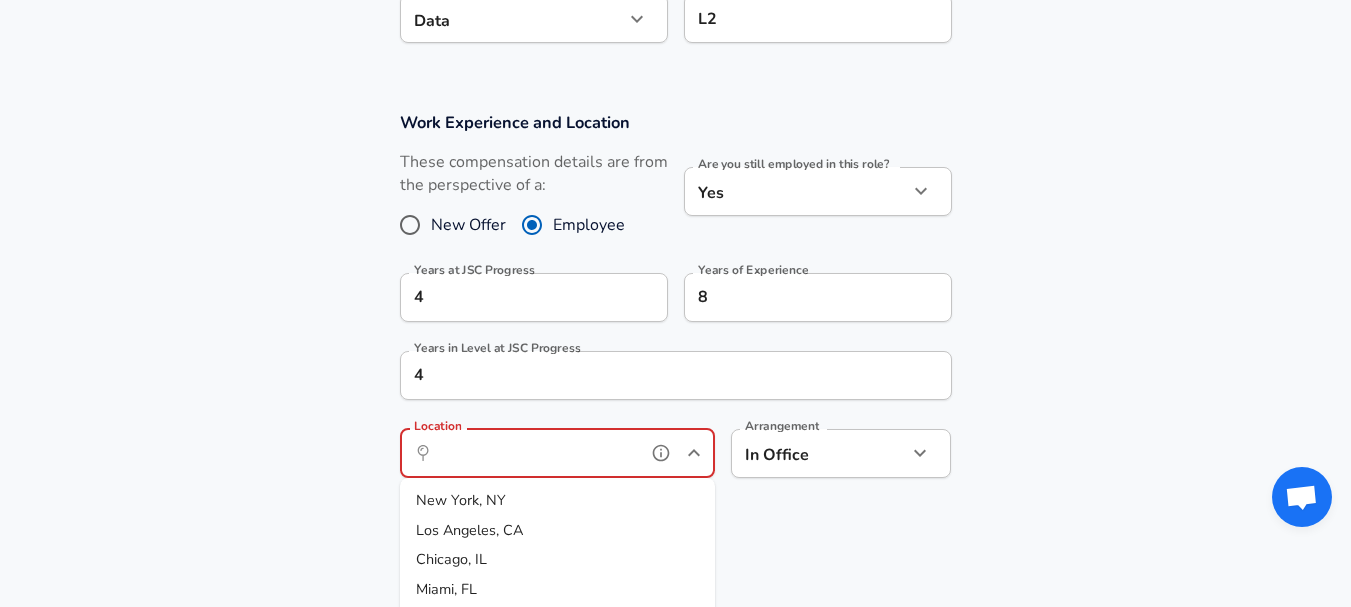 click on "Location" at bounding box center [535, 453] 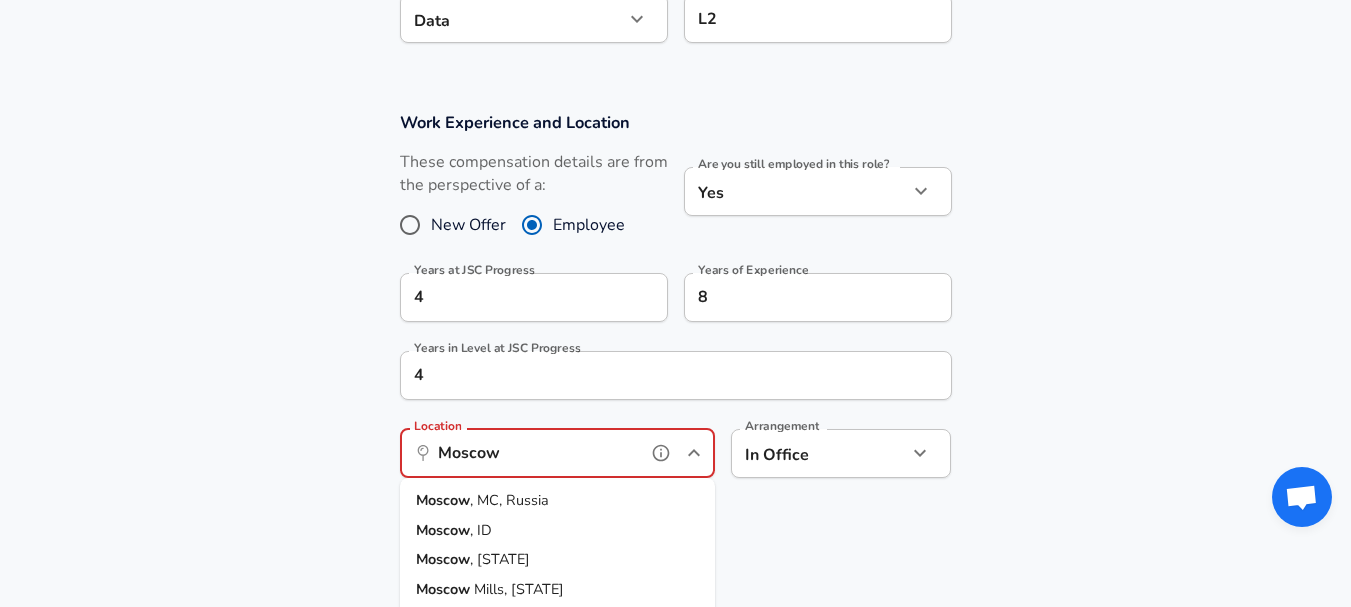 scroll, scrollTop: 1, scrollLeft: 0, axis: vertical 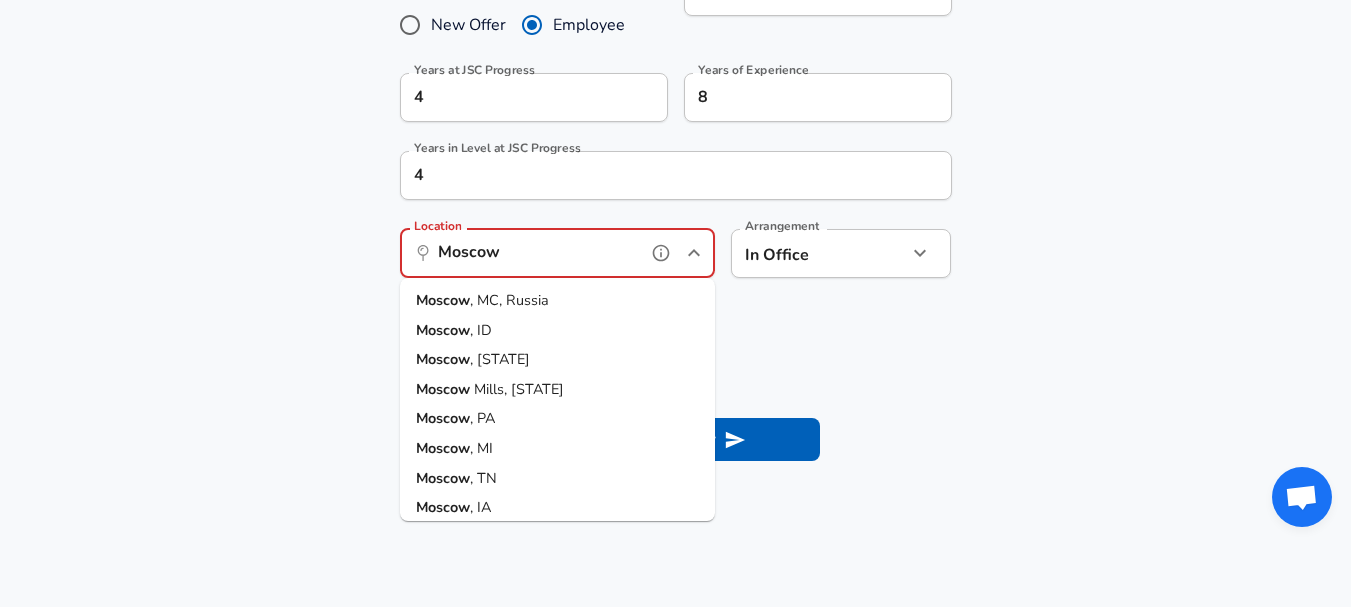 click on "Moscow , MC, Russia" at bounding box center [557, 301] 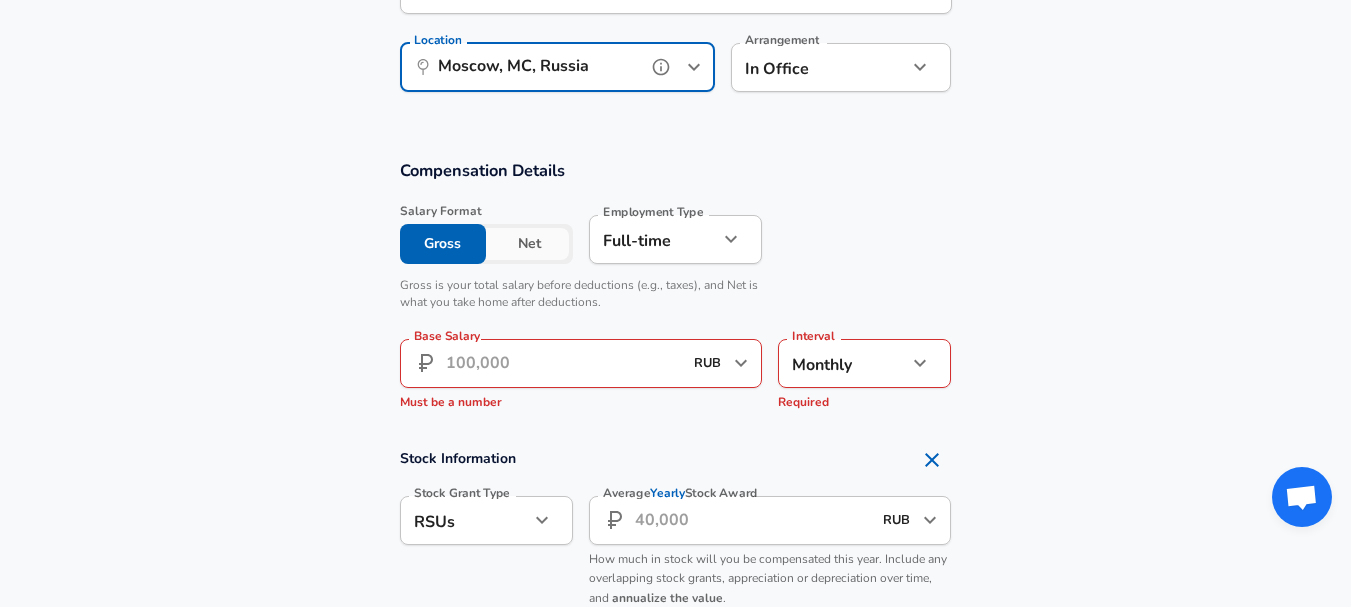 scroll, scrollTop: 1200, scrollLeft: 0, axis: vertical 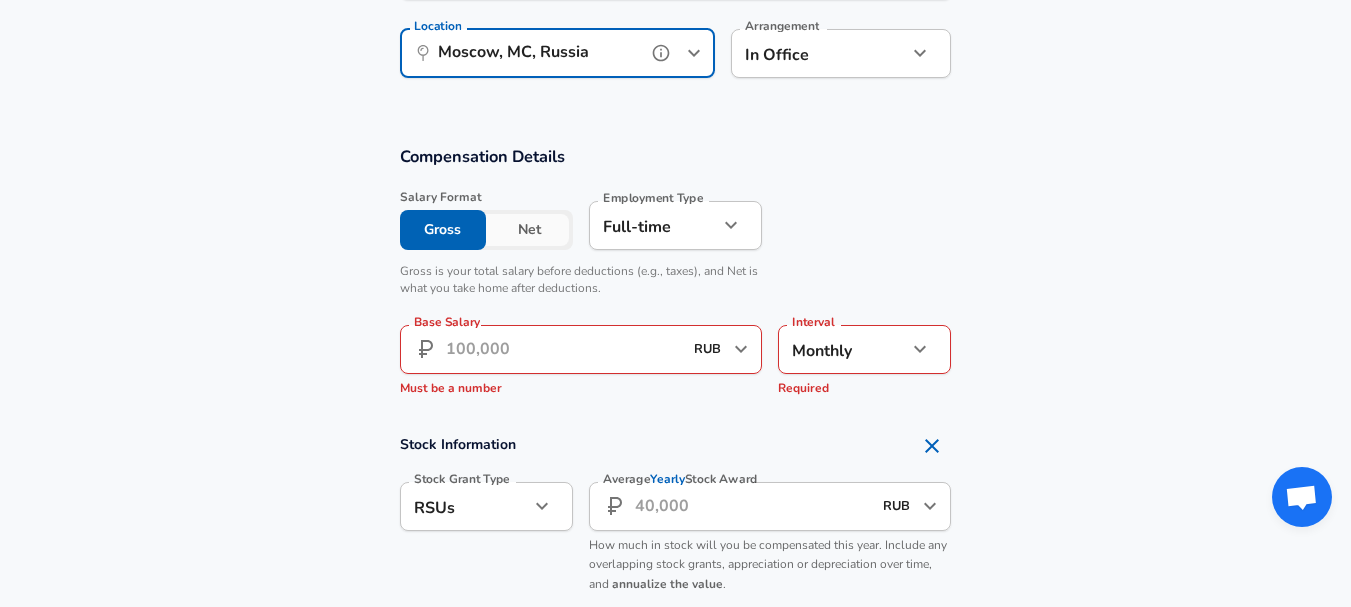 type on "Moscow, MC, Russia" 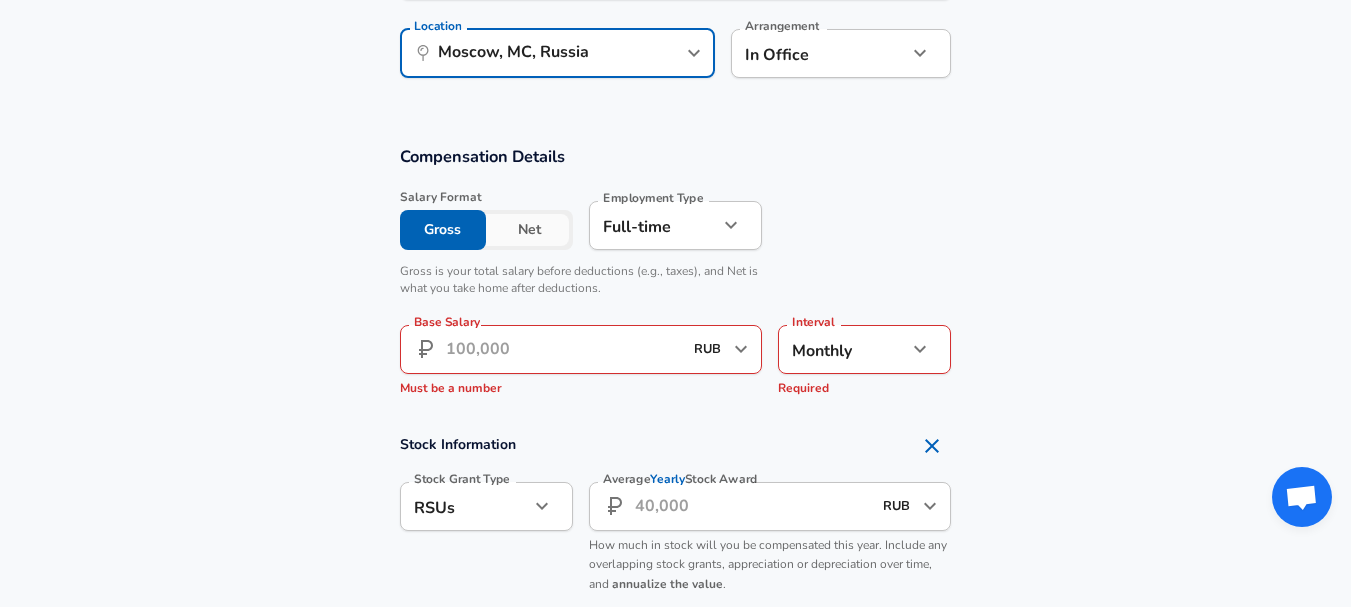 click on "Base Salary" at bounding box center (564, 349) 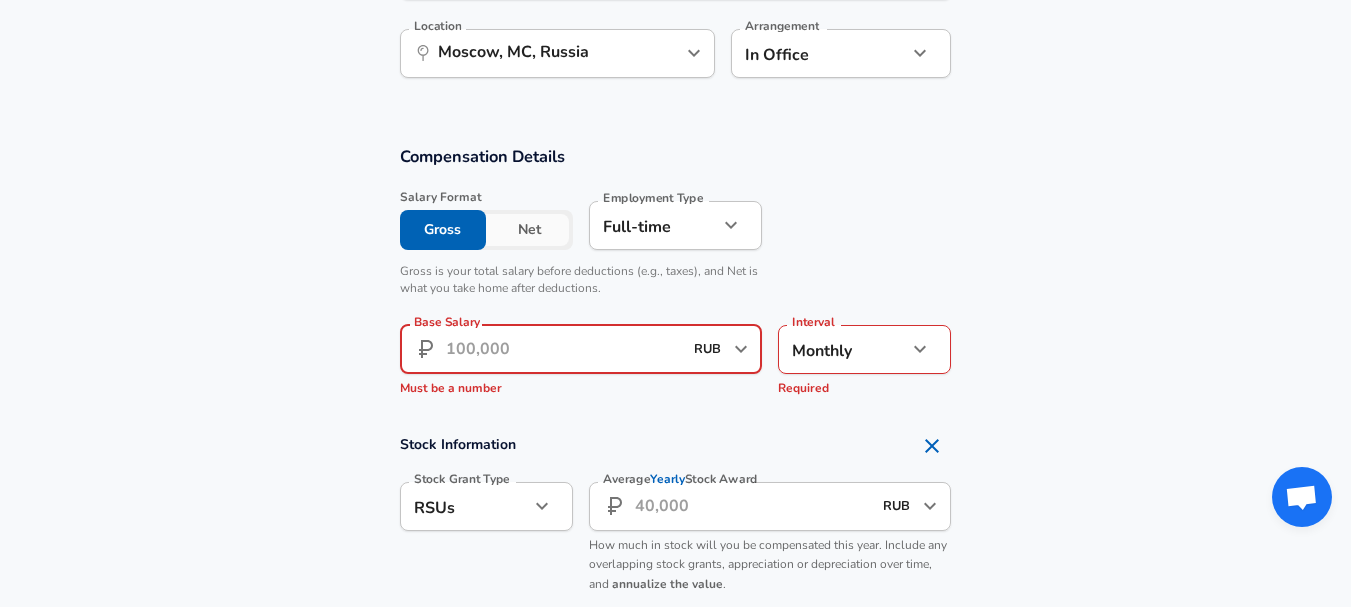 scroll, scrollTop: 0, scrollLeft: 0, axis: both 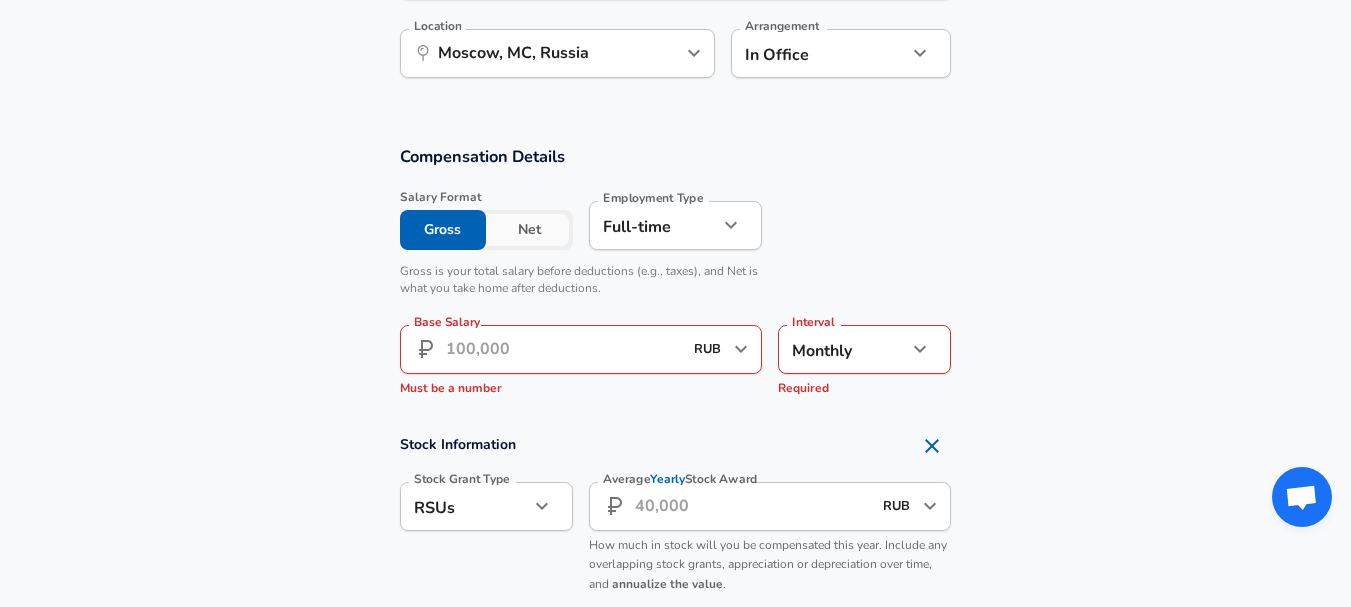 click on "Net" at bounding box center [529, 230] 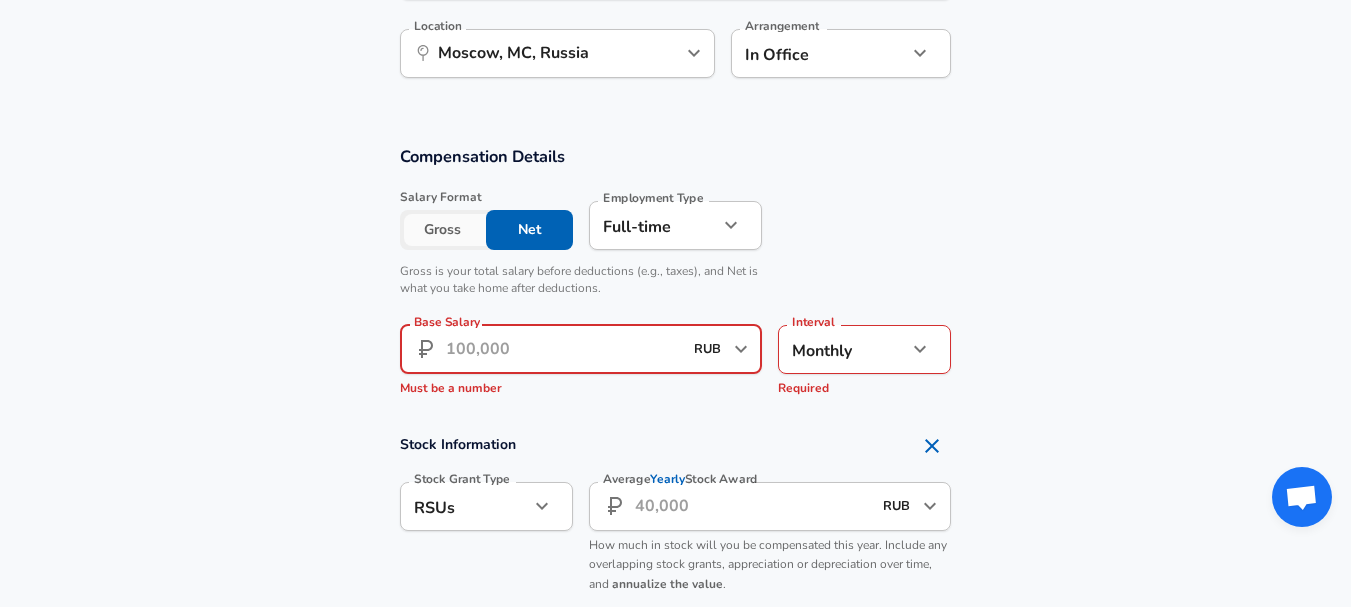 click on "Base Salary" at bounding box center [564, 349] 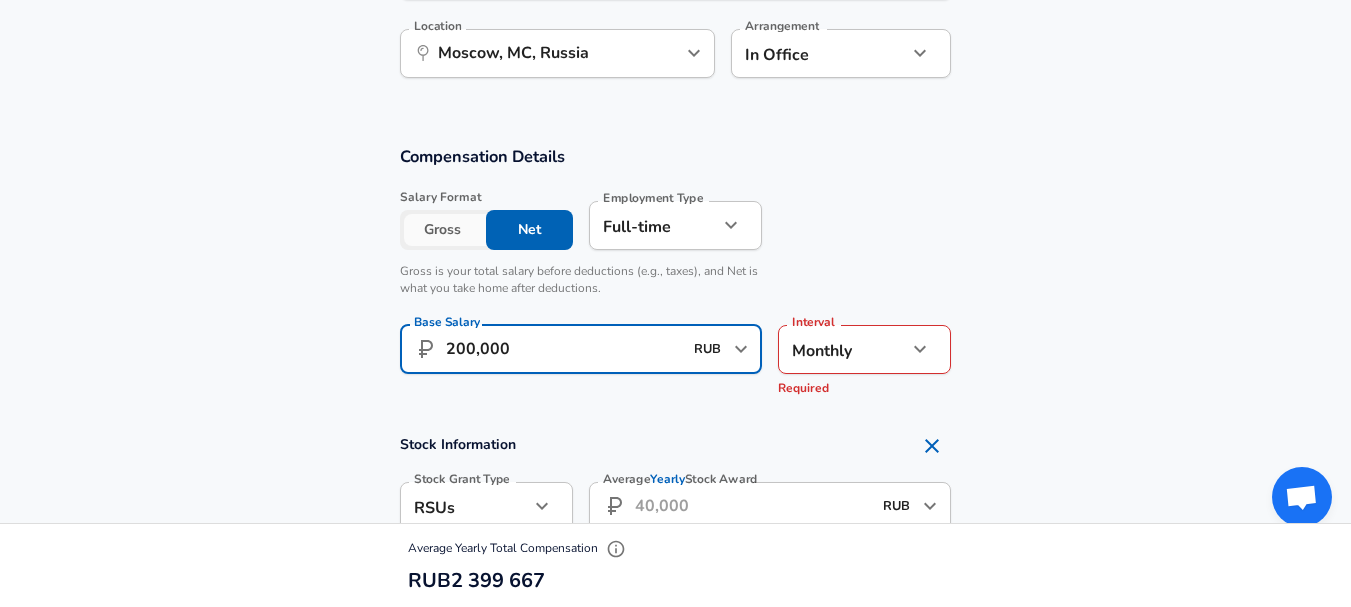 type on "200,000" 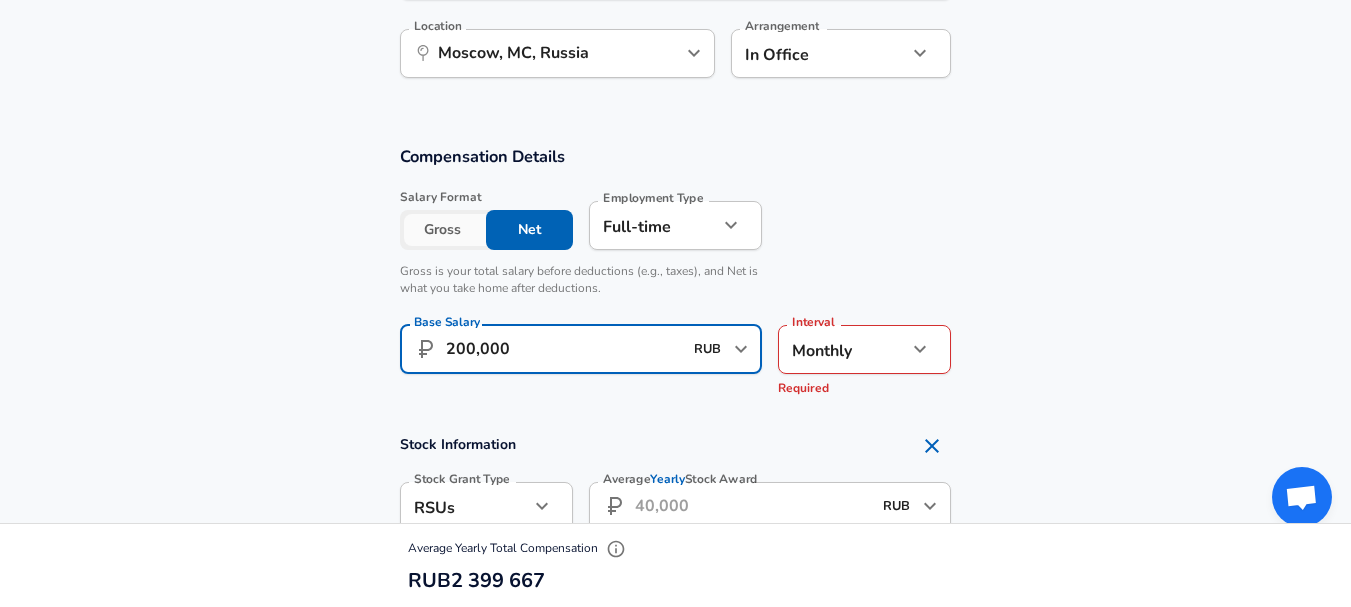 click on "Compensation Details Salary Format Gross   Net Employment Type Full-time full_time Employment Type Gross is your total salary before deductions (e.g., taxes), and Net is what you take home after deductions. Base Salary ​ 200,000 RUB ​ Required Base Salary Interval Monthly monthly Interval Required" at bounding box center [675, 276] 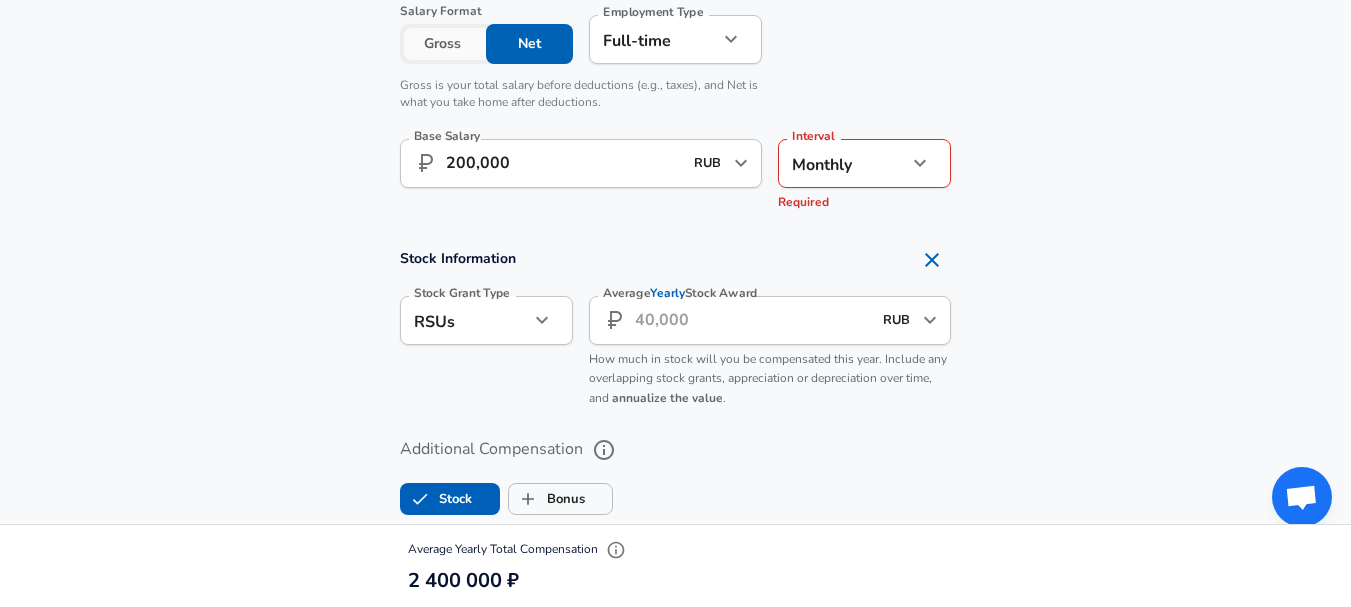 scroll, scrollTop: 1400, scrollLeft: 0, axis: vertical 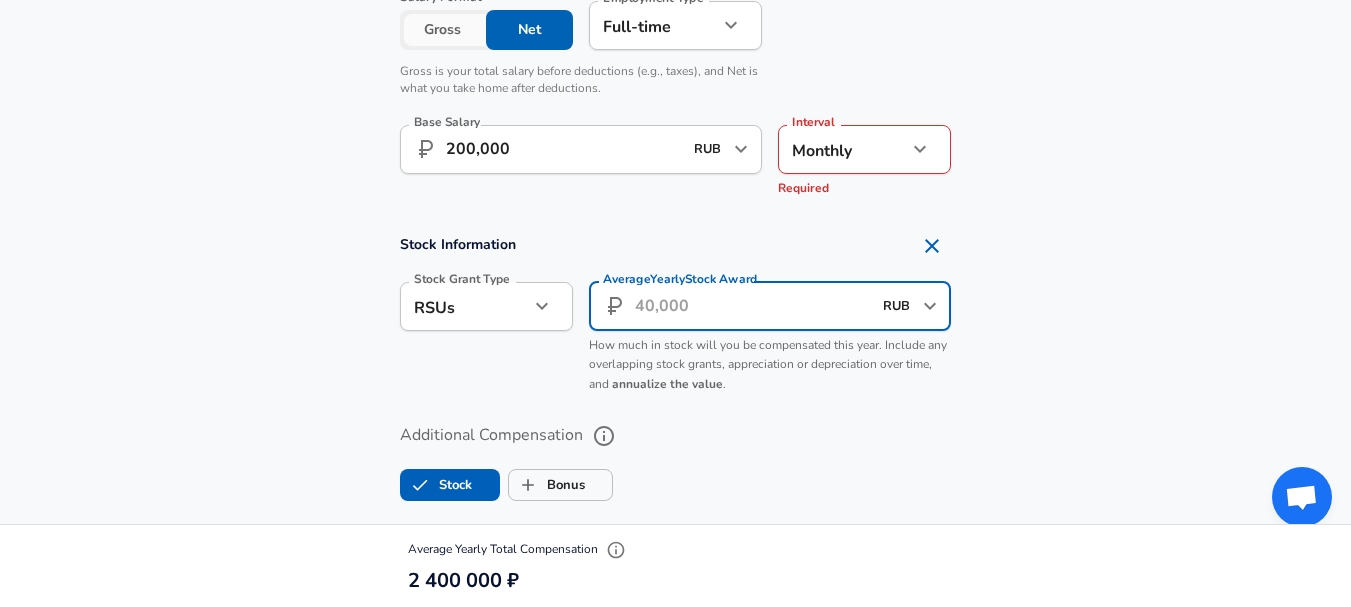 click on "Average  Yearly  Stock Award" at bounding box center [753, 306] 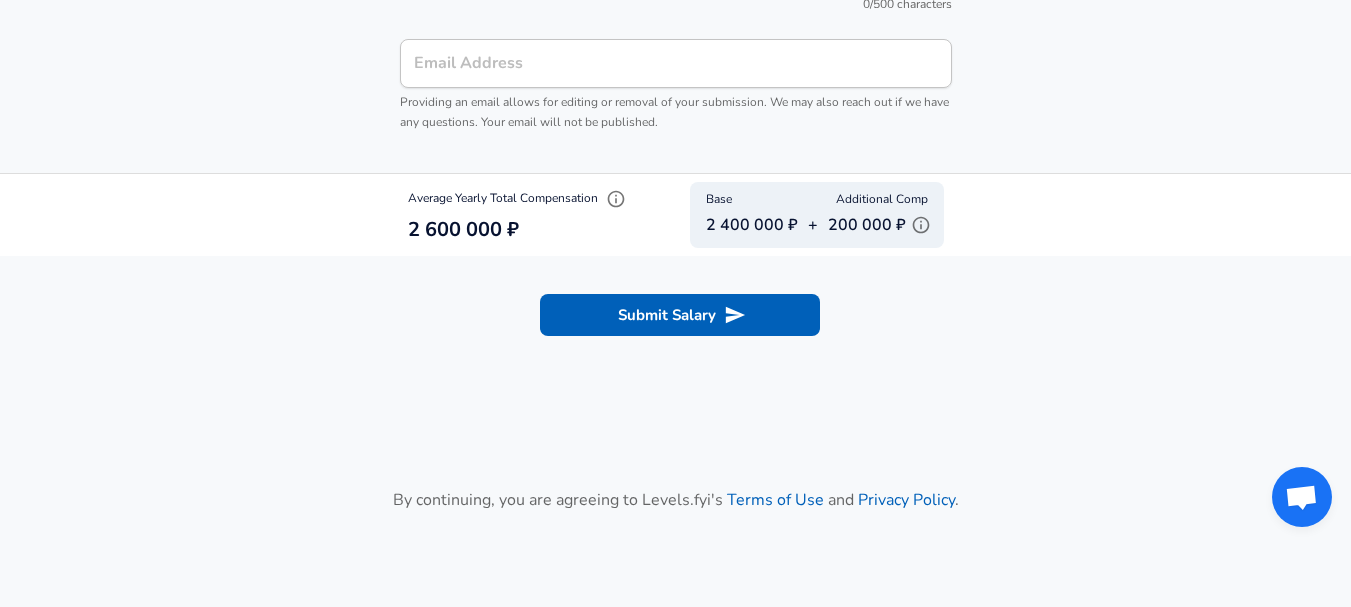scroll, scrollTop: 2500, scrollLeft: 0, axis: vertical 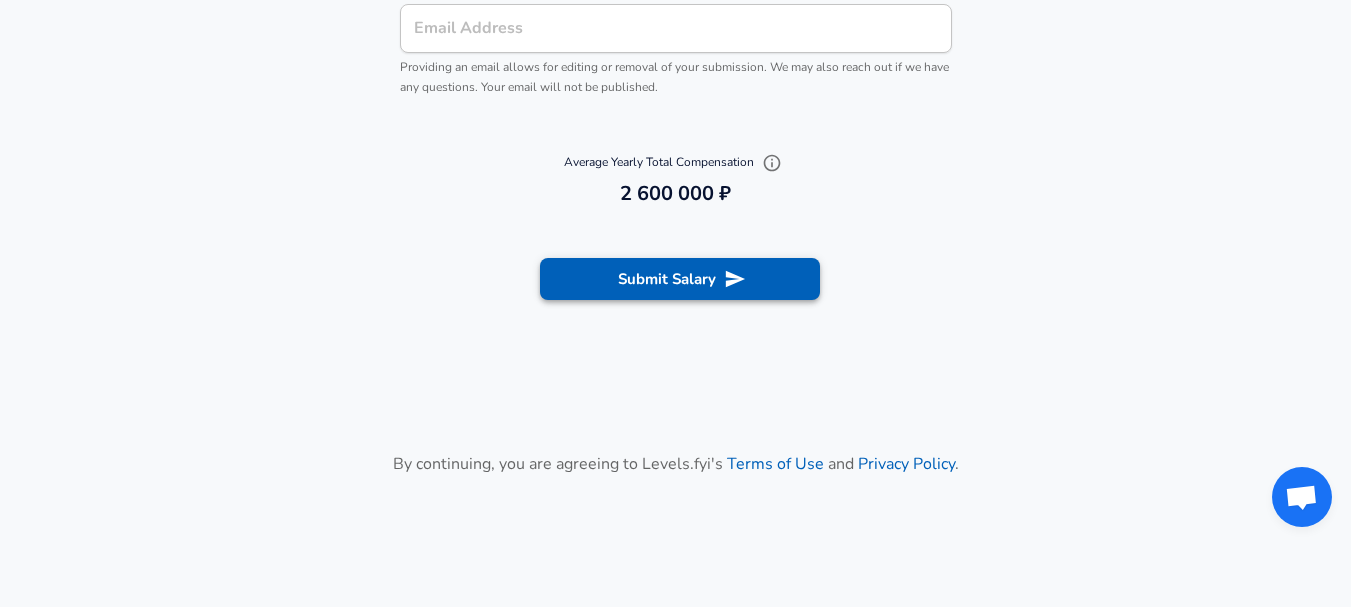 type on "200,000" 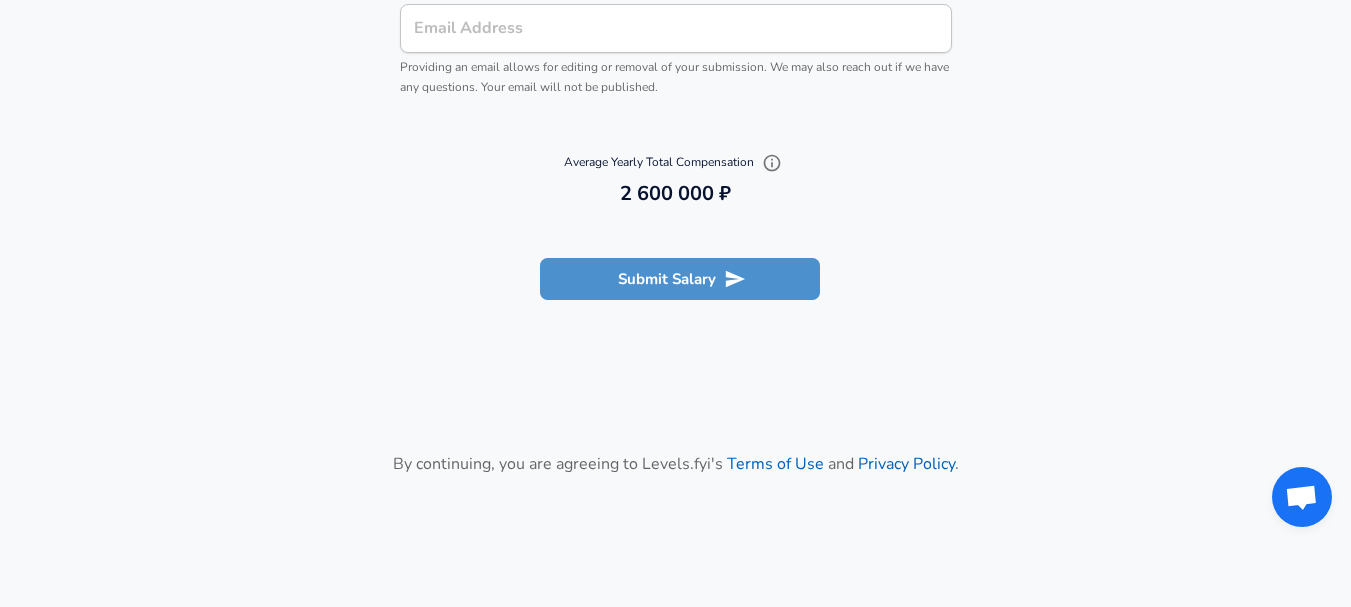 click on "Submit Salary" at bounding box center [680, 279] 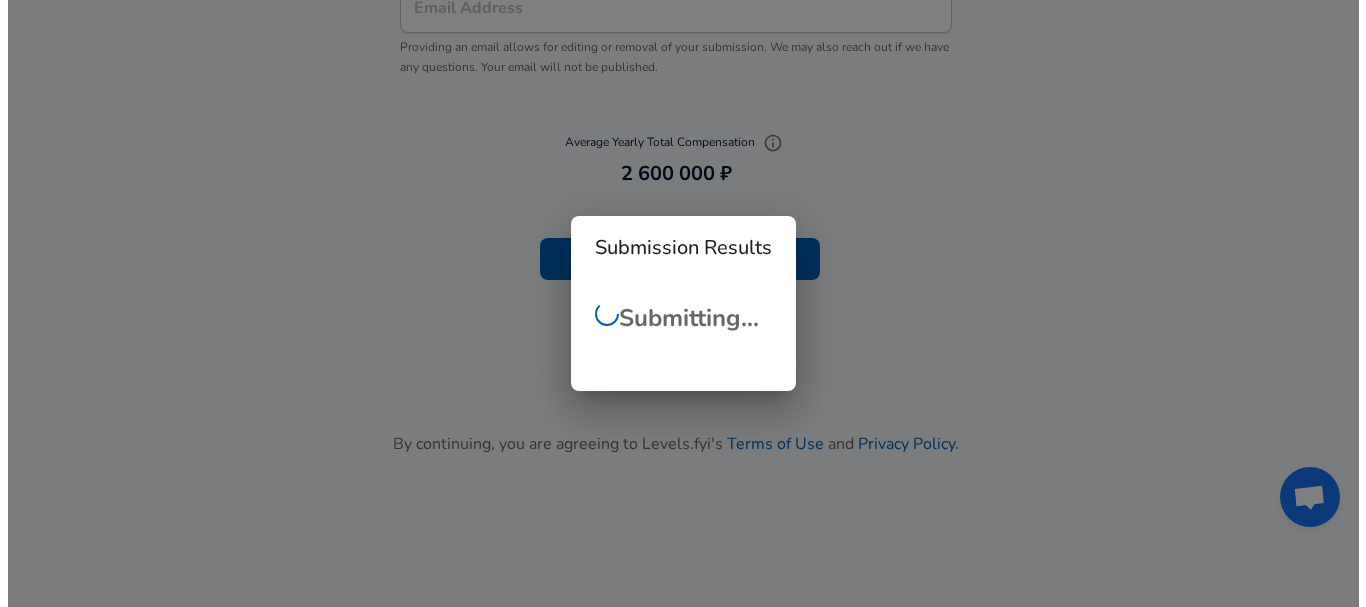 scroll, scrollTop: 2480, scrollLeft: 0, axis: vertical 